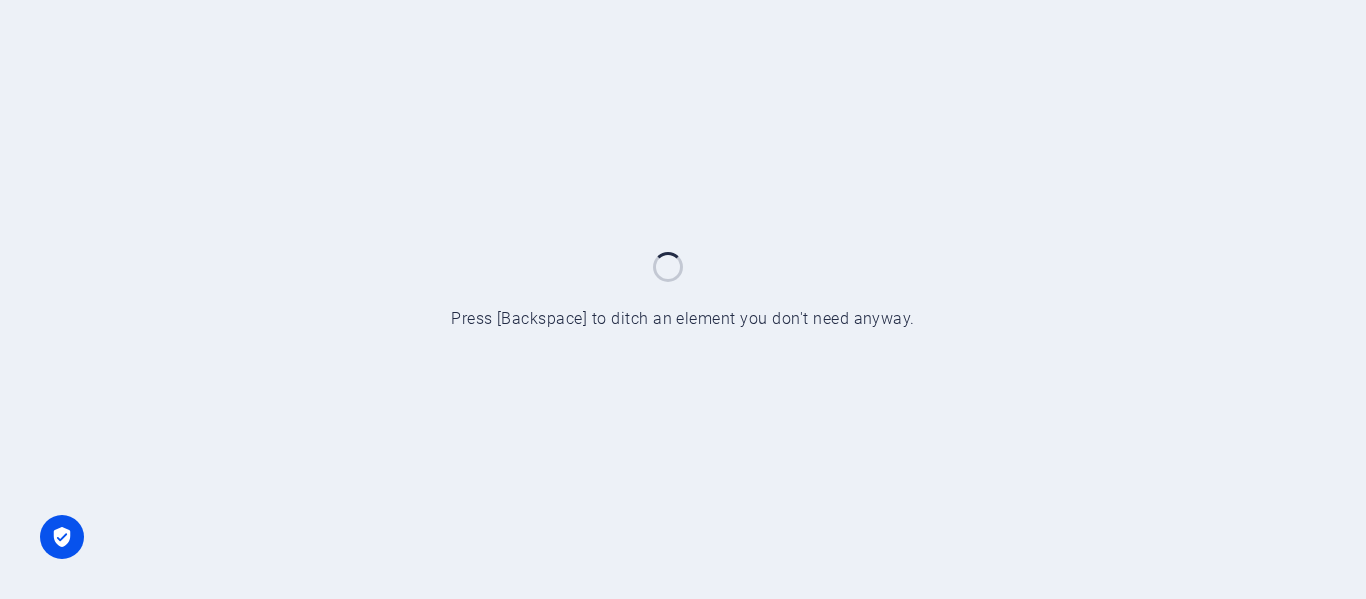 scroll, scrollTop: 0, scrollLeft: 0, axis: both 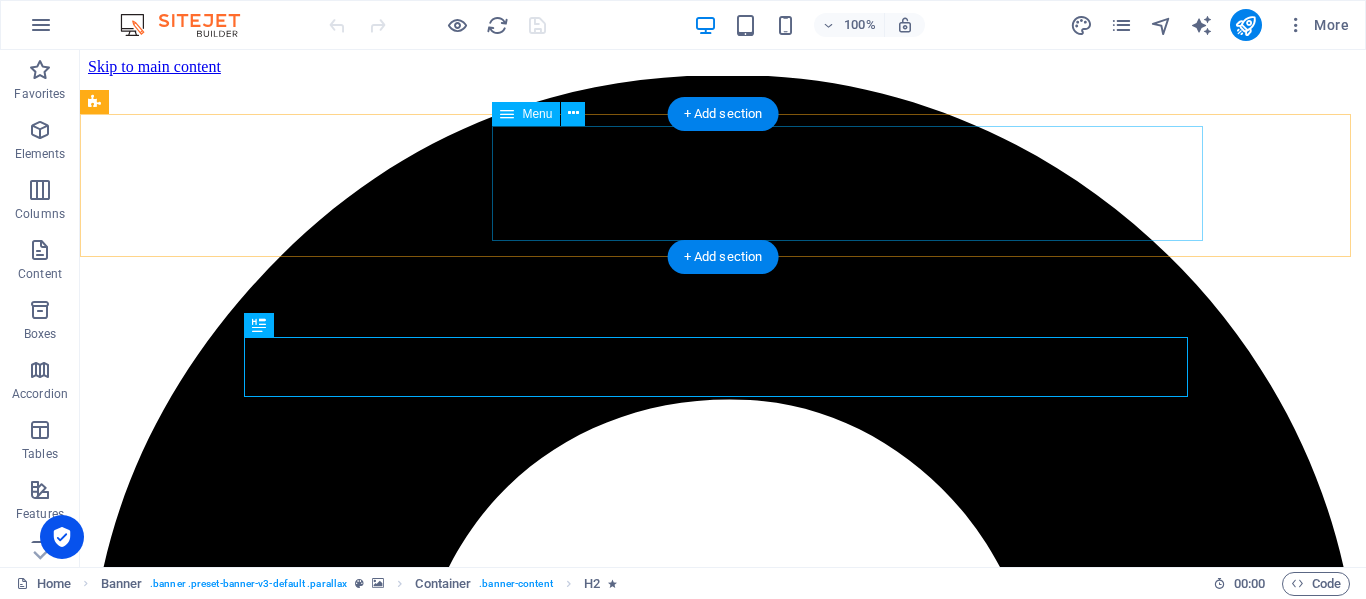 click on "Home Services Courses Teachers Gallery About us Contact Account" at bounding box center [723, 6585] 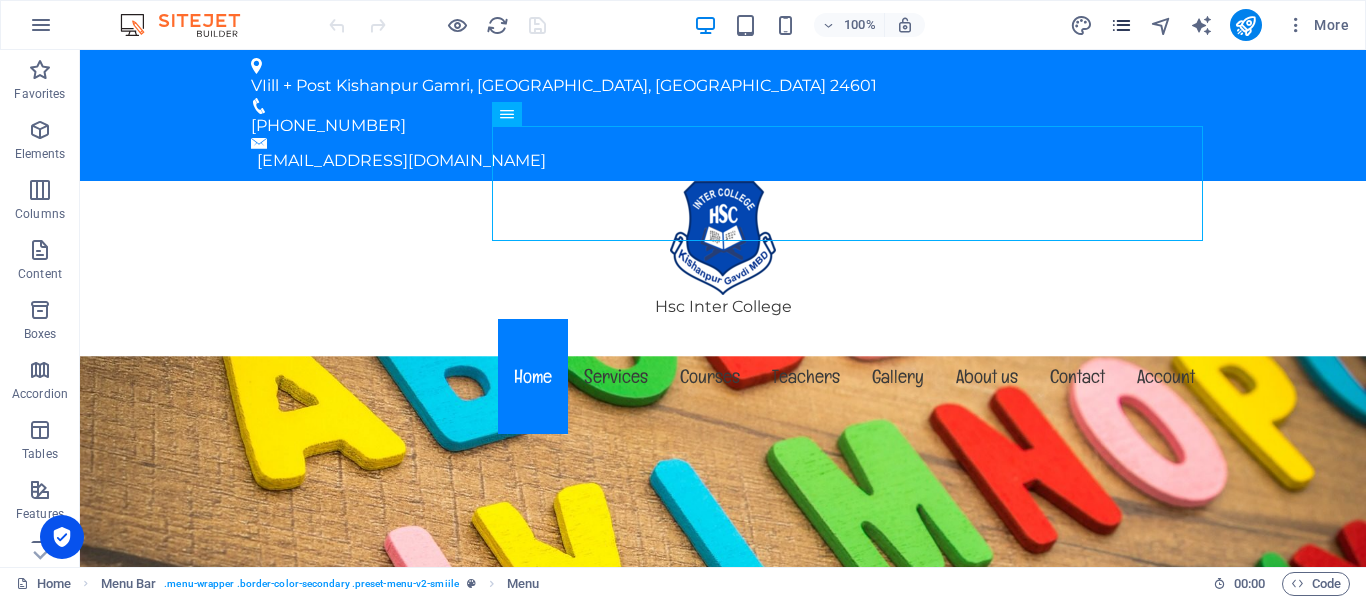 click at bounding box center [1121, 25] 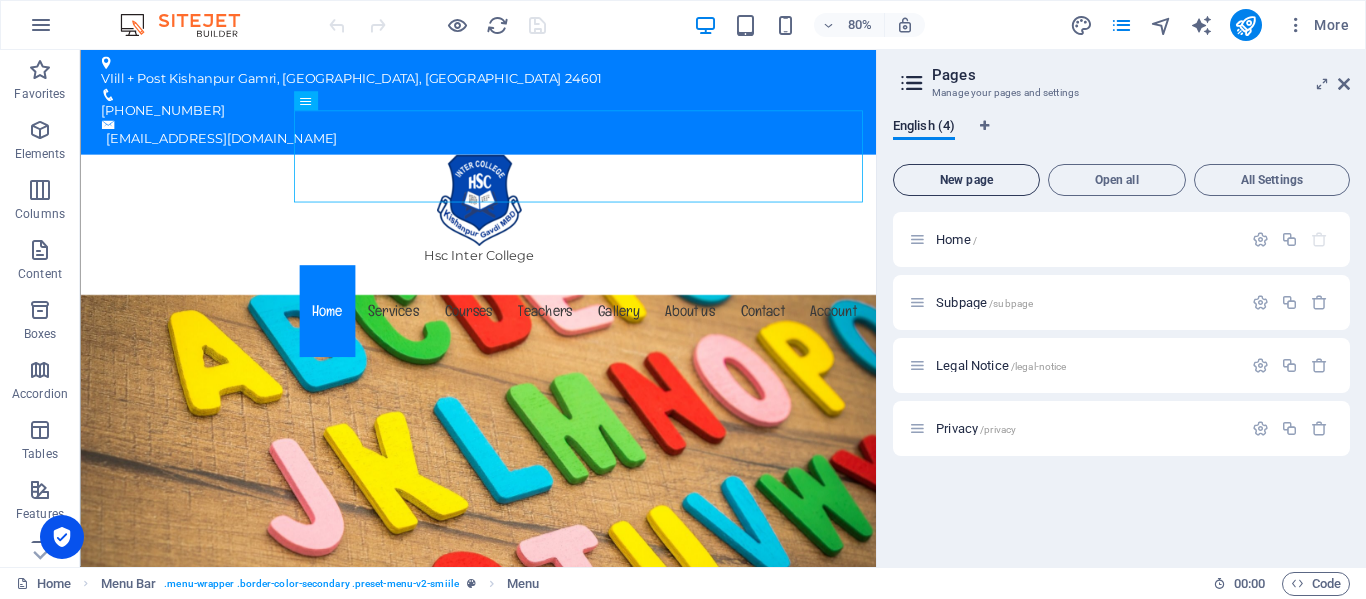 click on "New page" at bounding box center (966, 180) 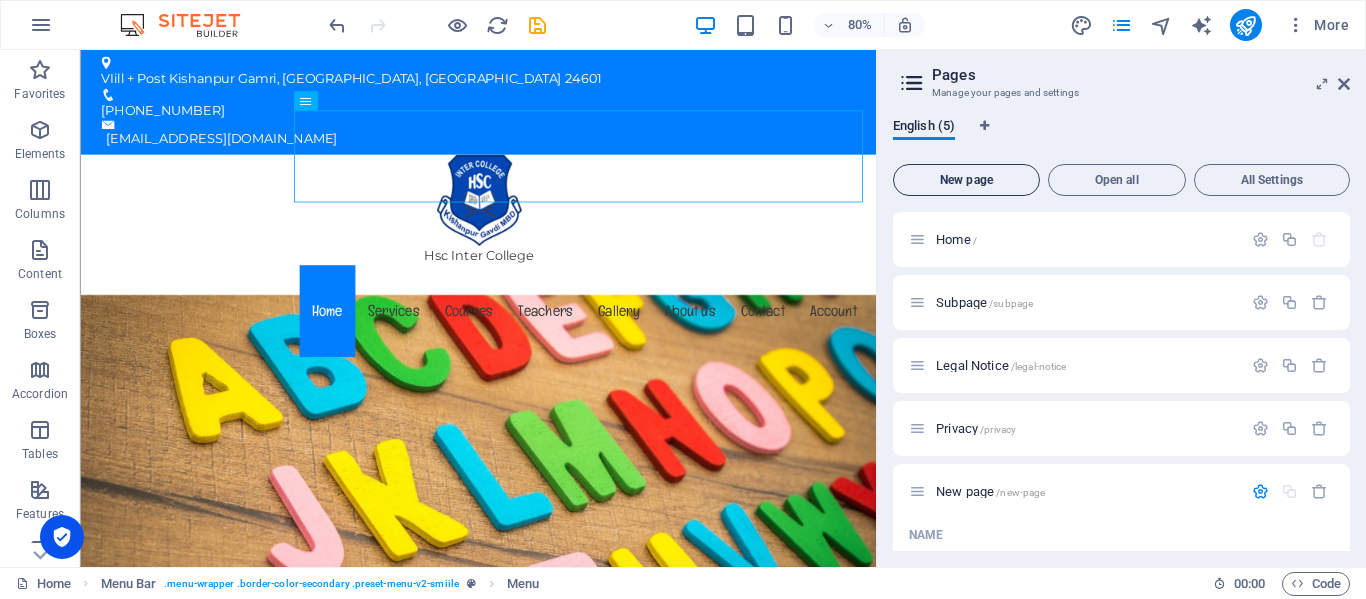 scroll, scrollTop: 186, scrollLeft: 0, axis: vertical 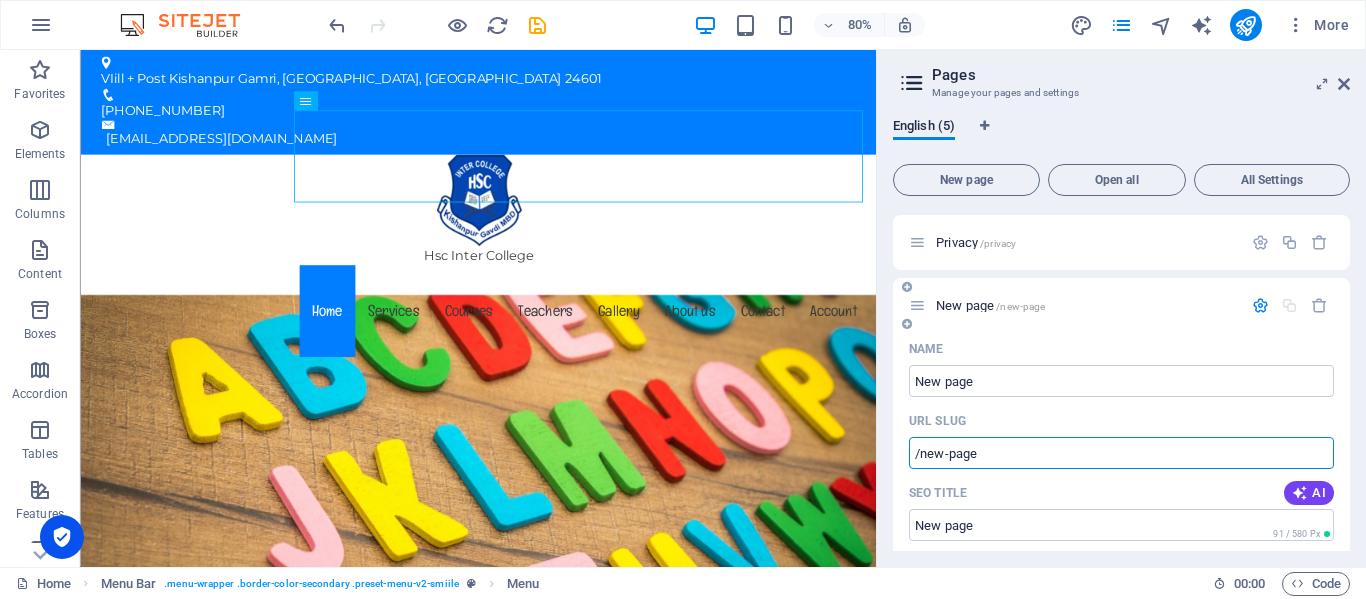 click on "/new-page" at bounding box center (1121, 453) 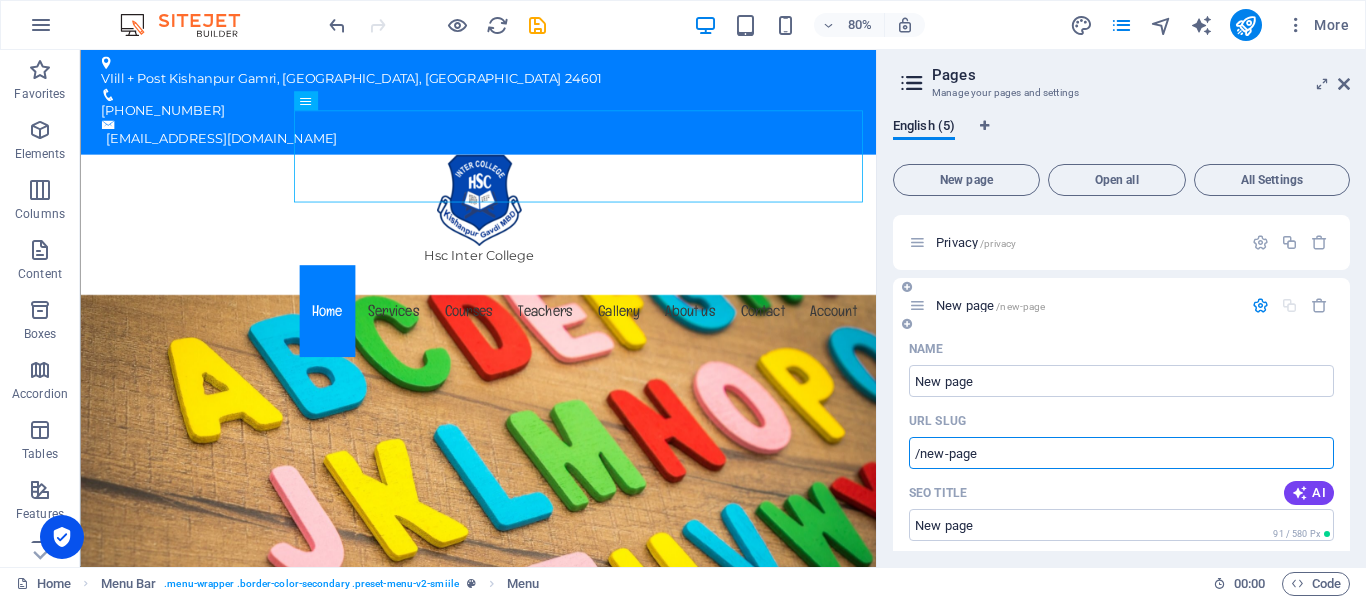 drag, startPoint x: 997, startPoint y: 452, endPoint x: 910, endPoint y: 454, distance: 87.02299 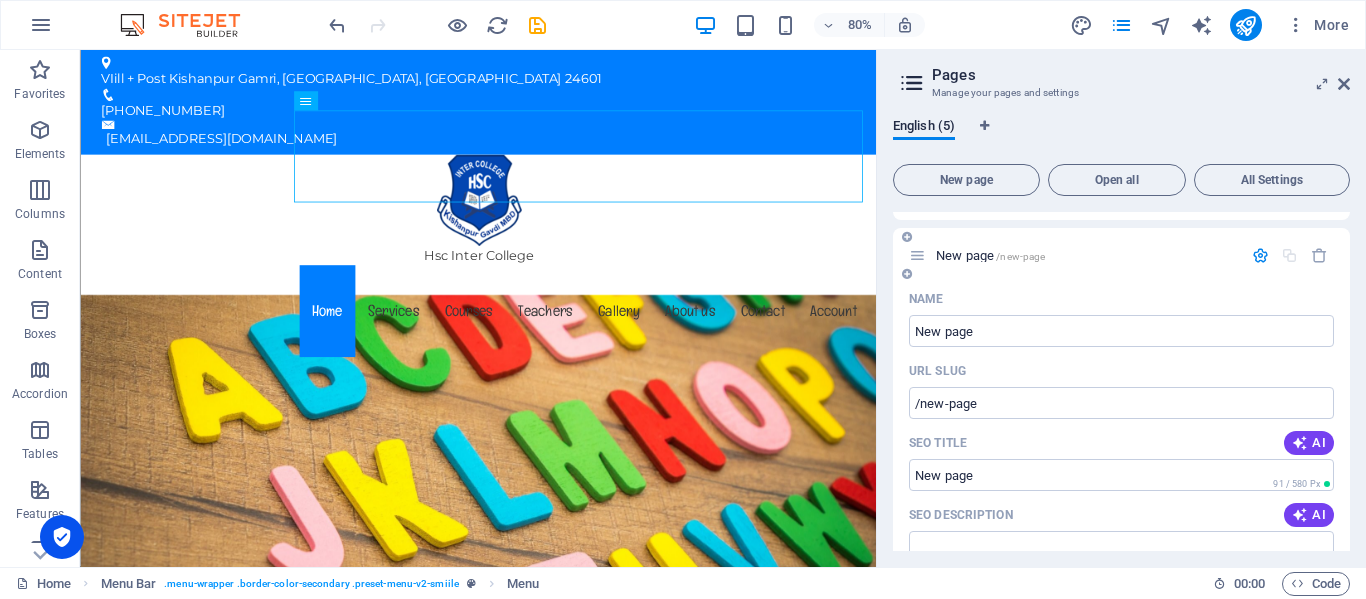 scroll, scrollTop: 173, scrollLeft: 0, axis: vertical 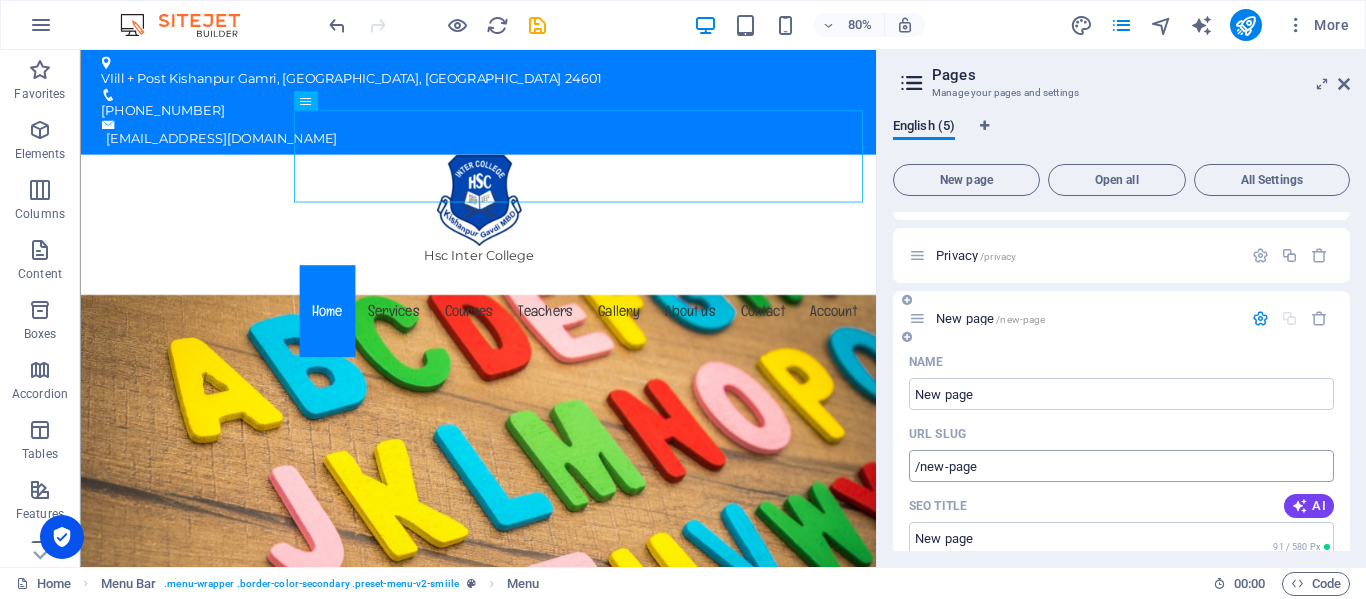 click on "/new-page" at bounding box center [1121, 466] 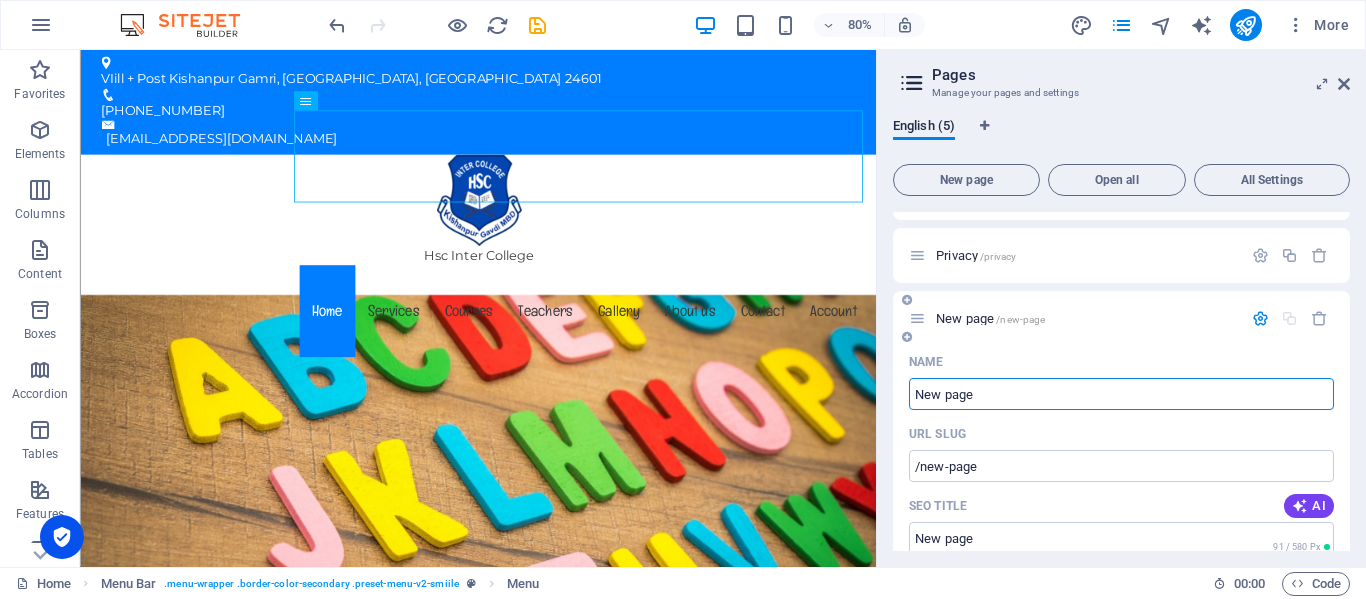click on "New page" at bounding box center [1121, 394] 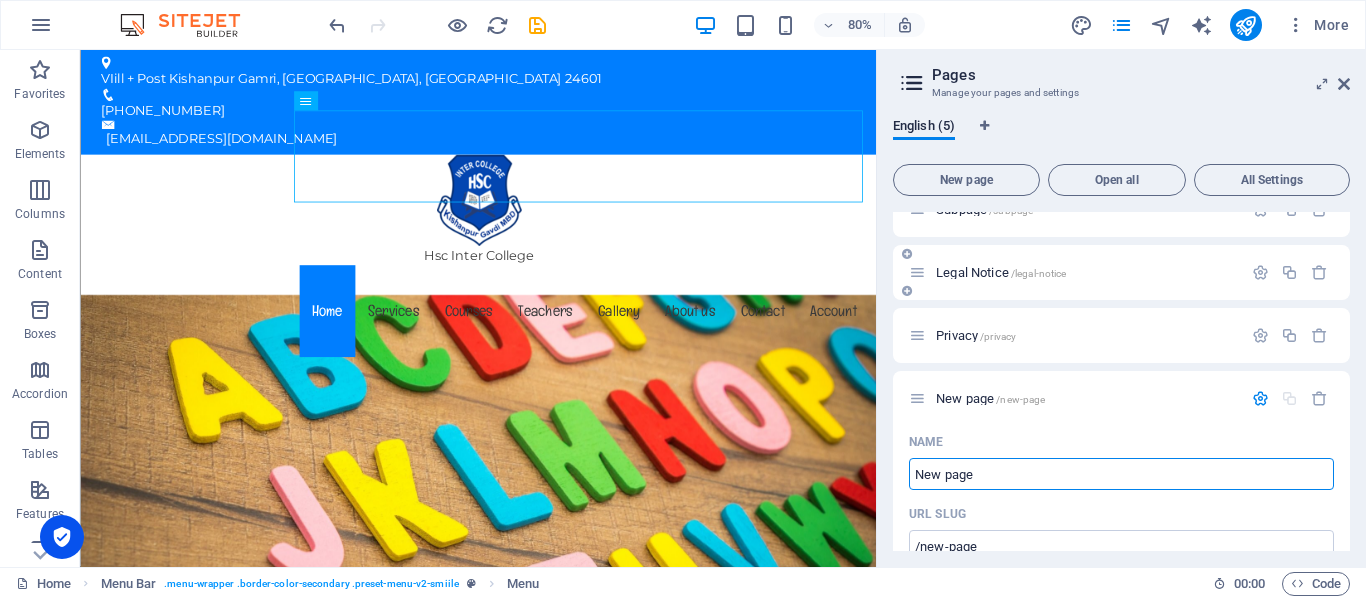 scroll, scrollTop: 200, scrollLeft: 0, axis: vertical 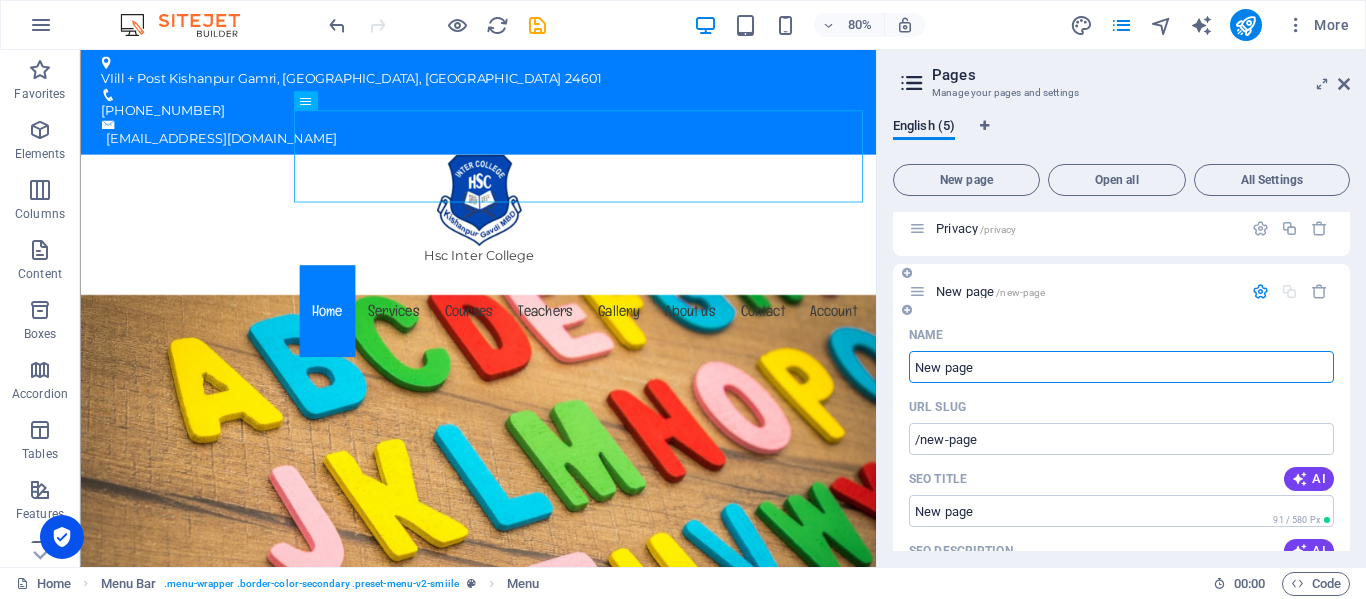 drag, startPoint x: 981, startPoint y: 373, endPoint x: 914, endPoint y: 376, distance: 67.06713 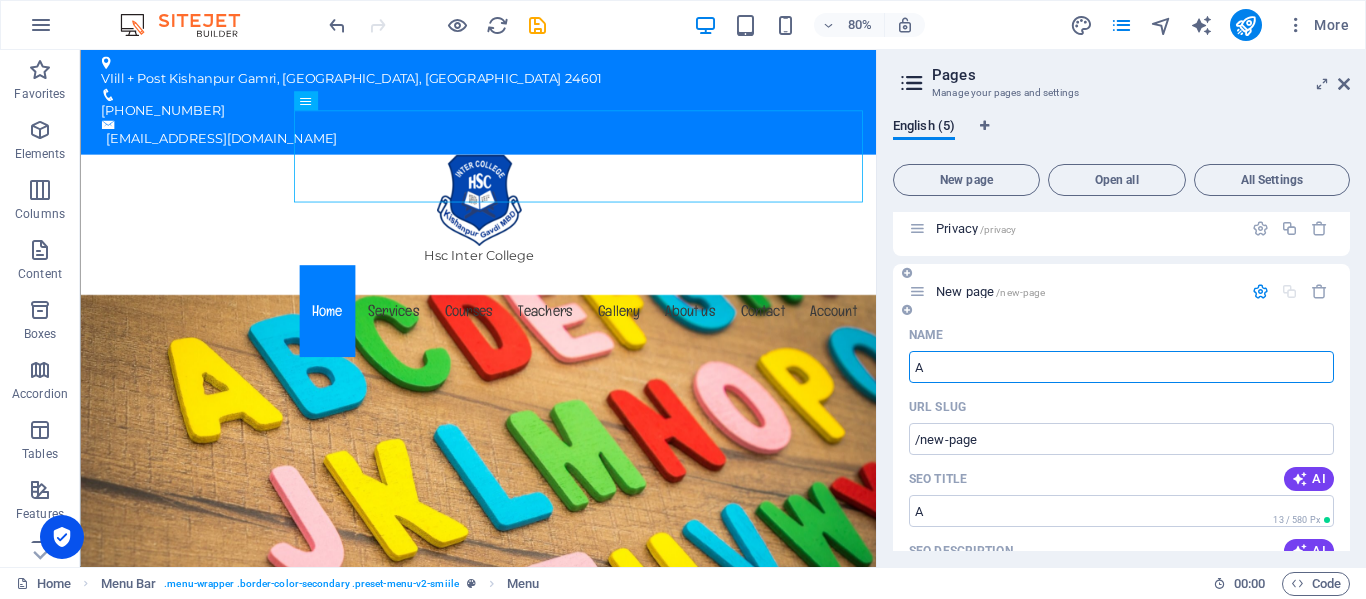 type on "A" 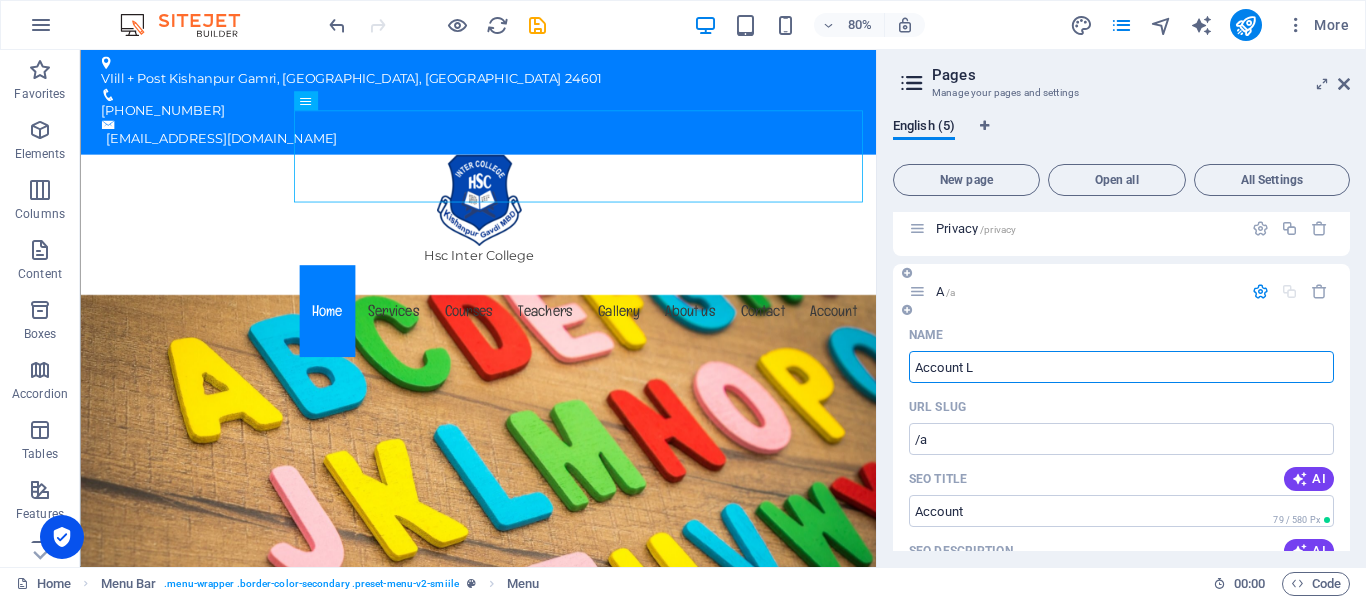 type on "Account Lo" 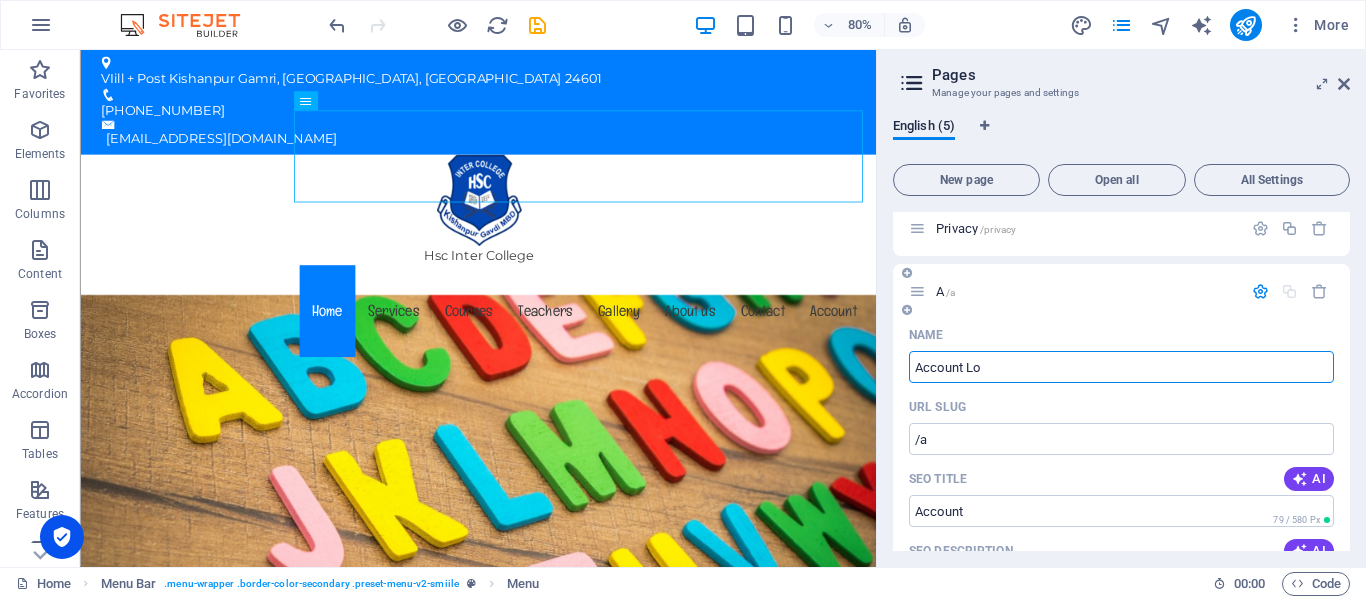 type on "/account" 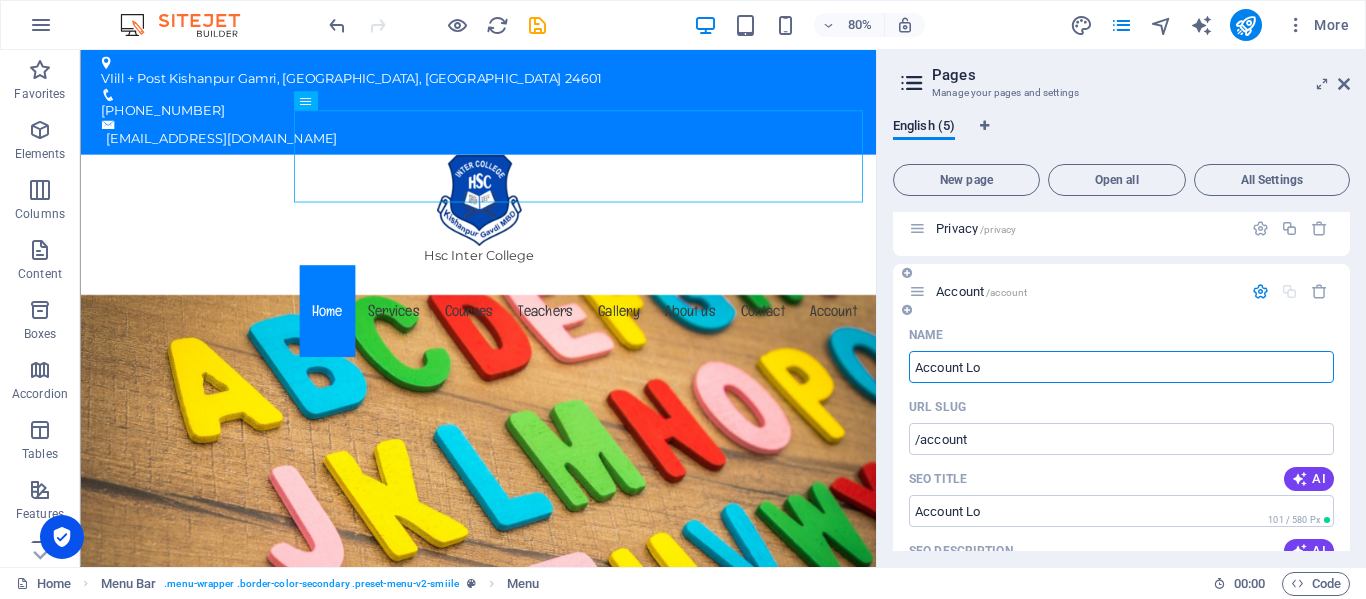 type on "Account Lo" 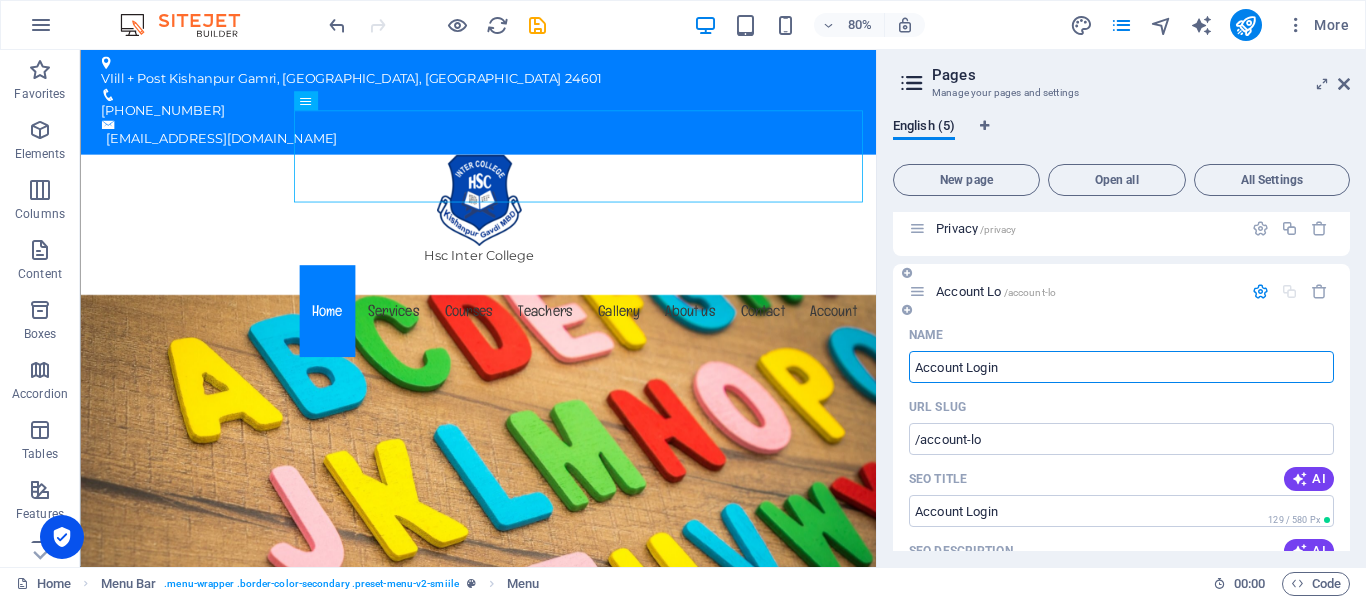 type on "Account Login" 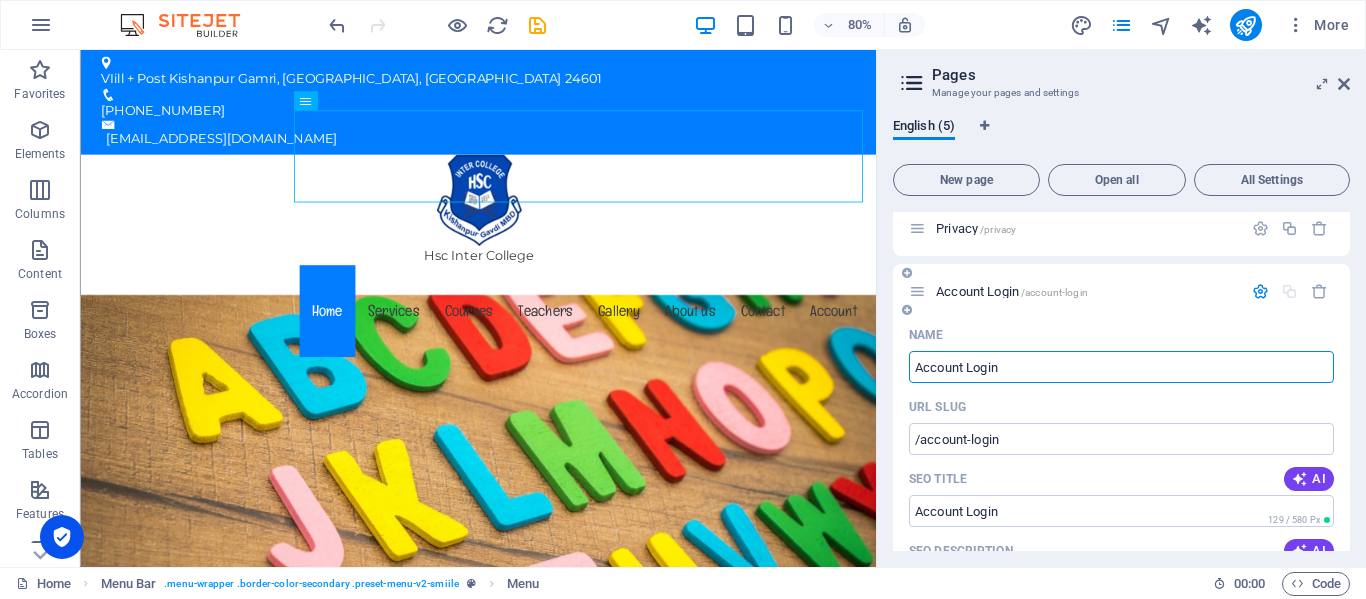 type on "Account Login" 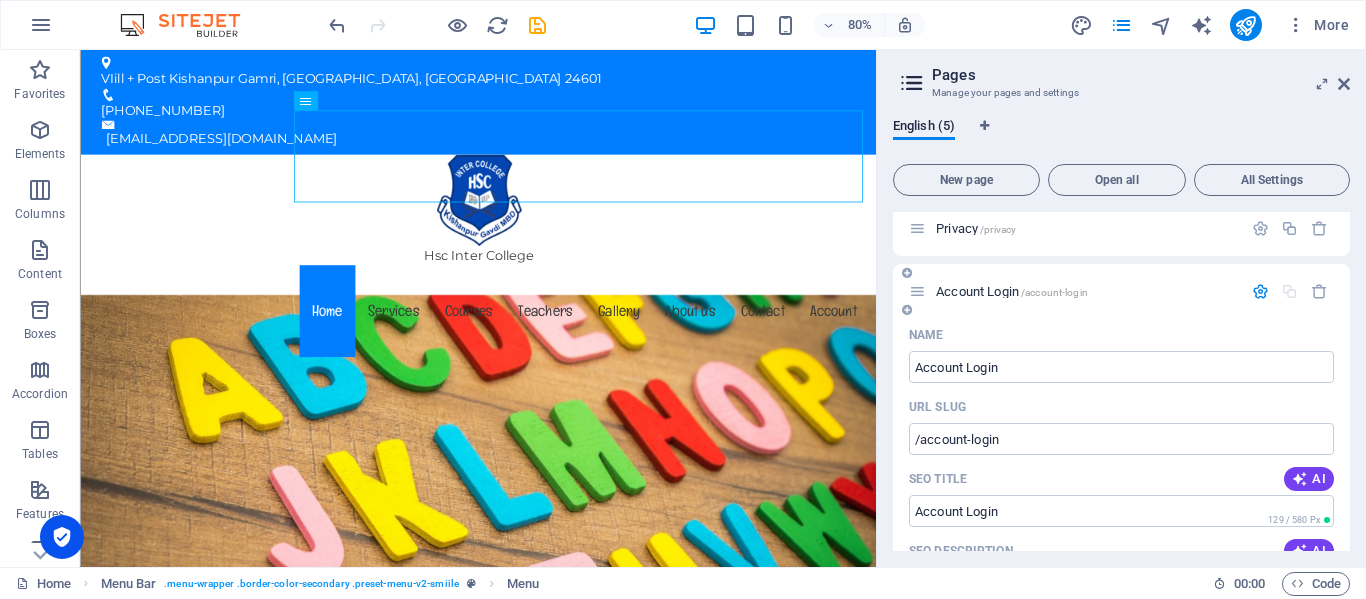 click on "Name" at bounding box center [1121, 335] 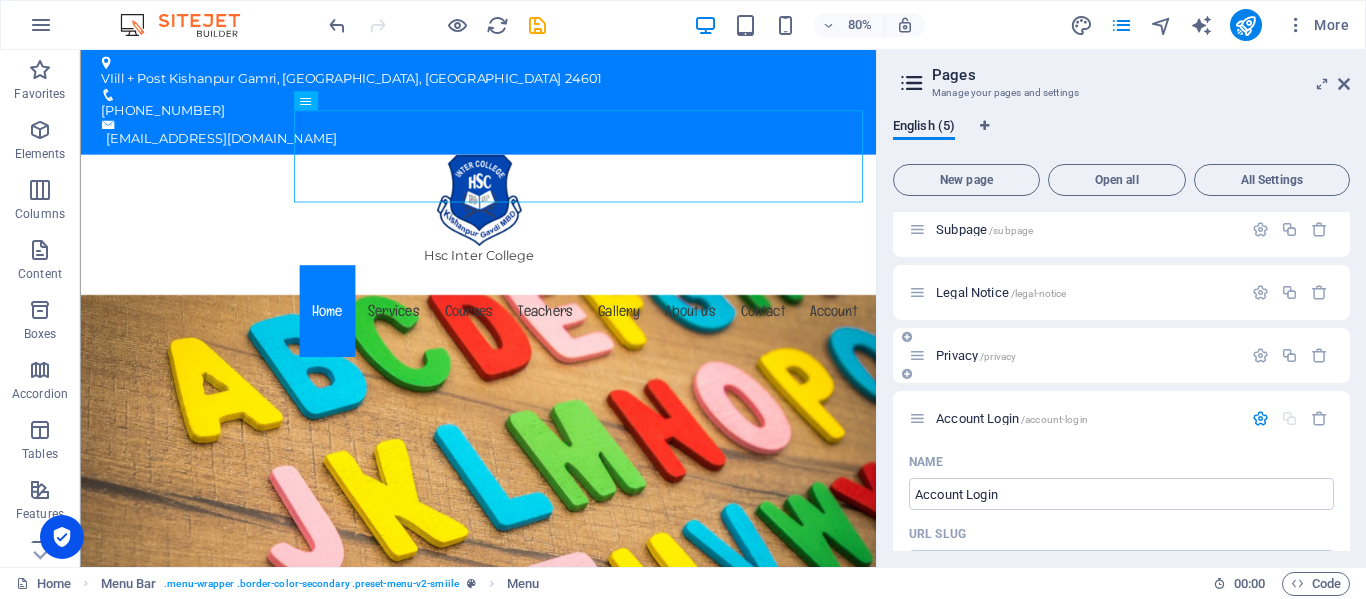 scroll, scrollTop: 100, scrollLeft: 0, axis: vertical 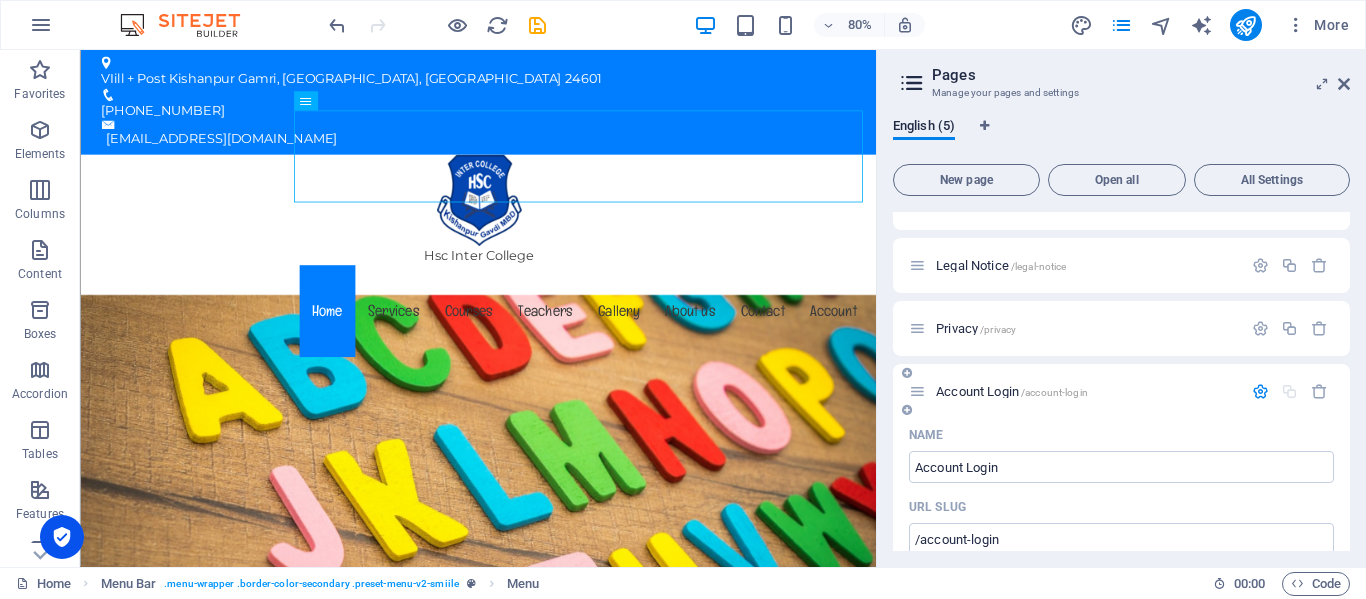 click at bounding box center [1260, 391] 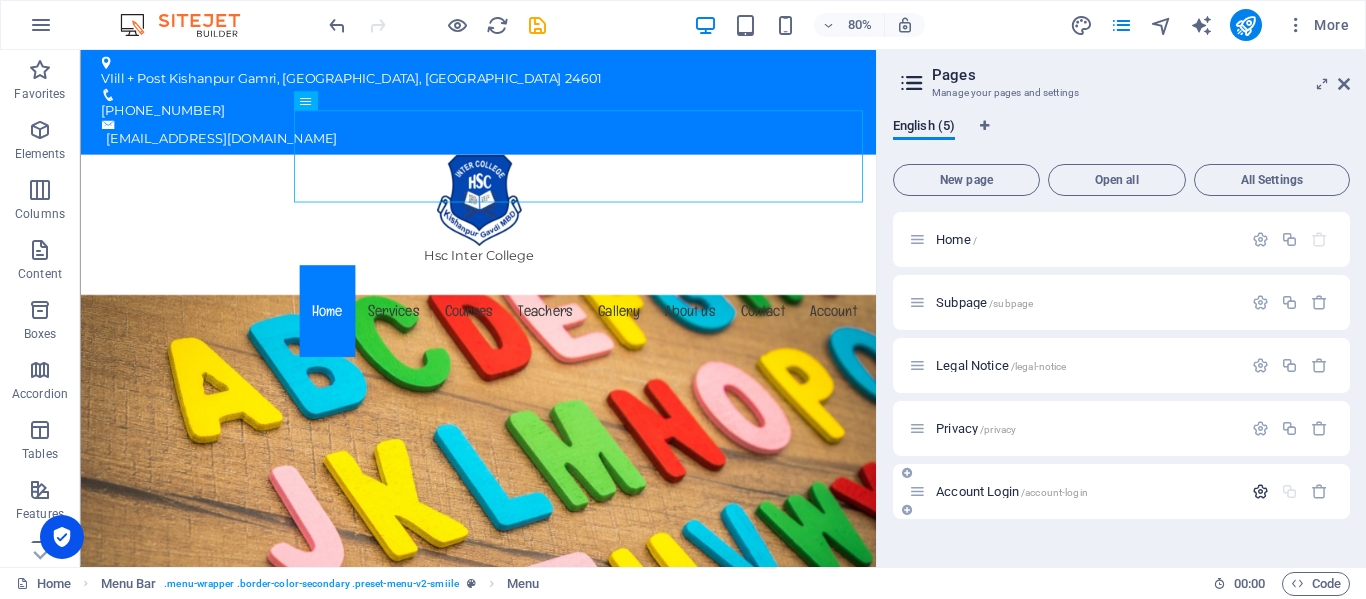 scroll, scrollTop: 0, scrollLeft: 0, axis: both 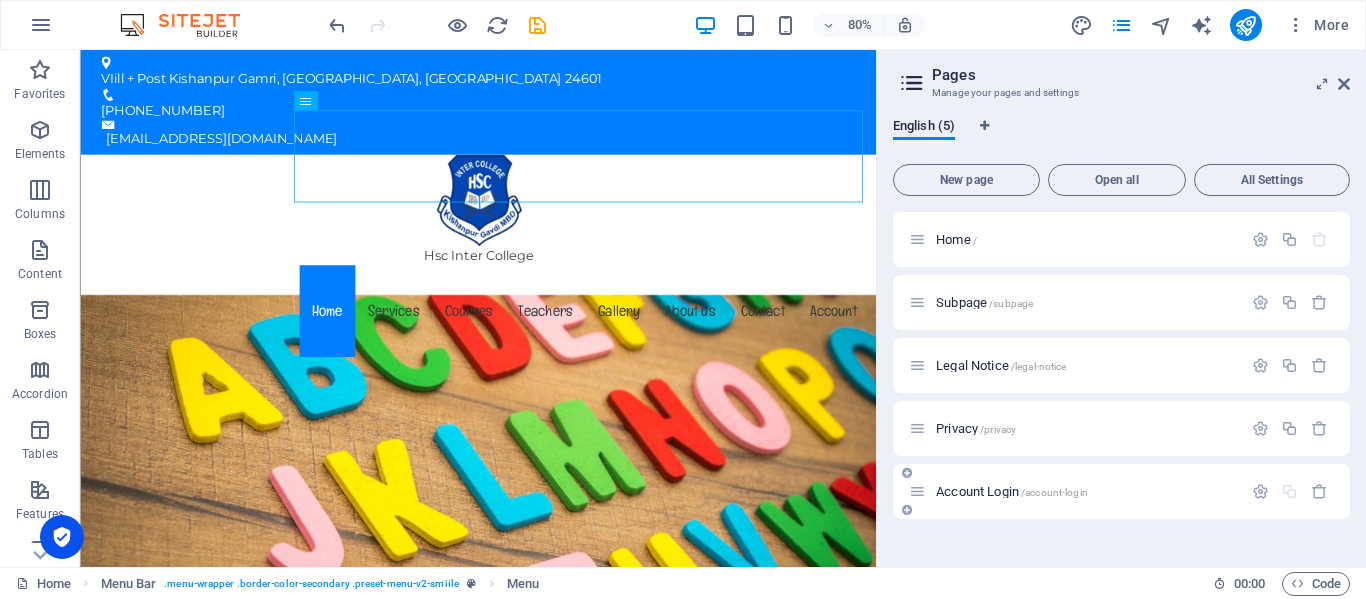 click on "Account Login /account-login" at bounding box center (1086, 491) 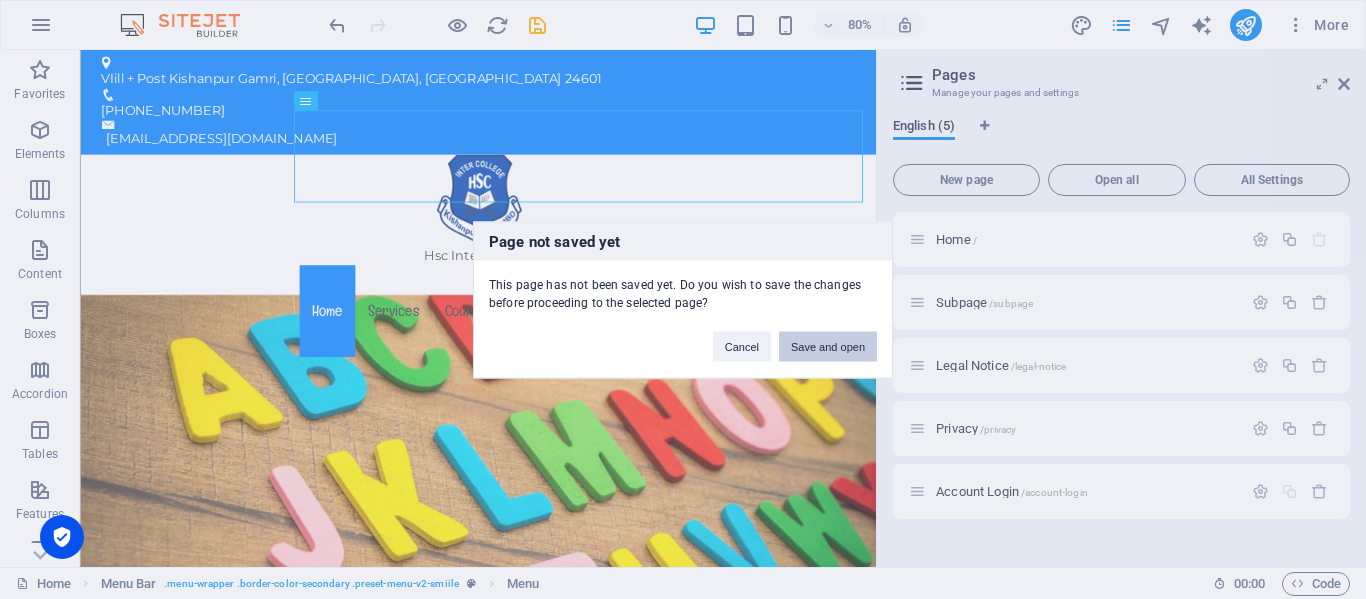 click on "Save and open" at bounding box center (828, 346) 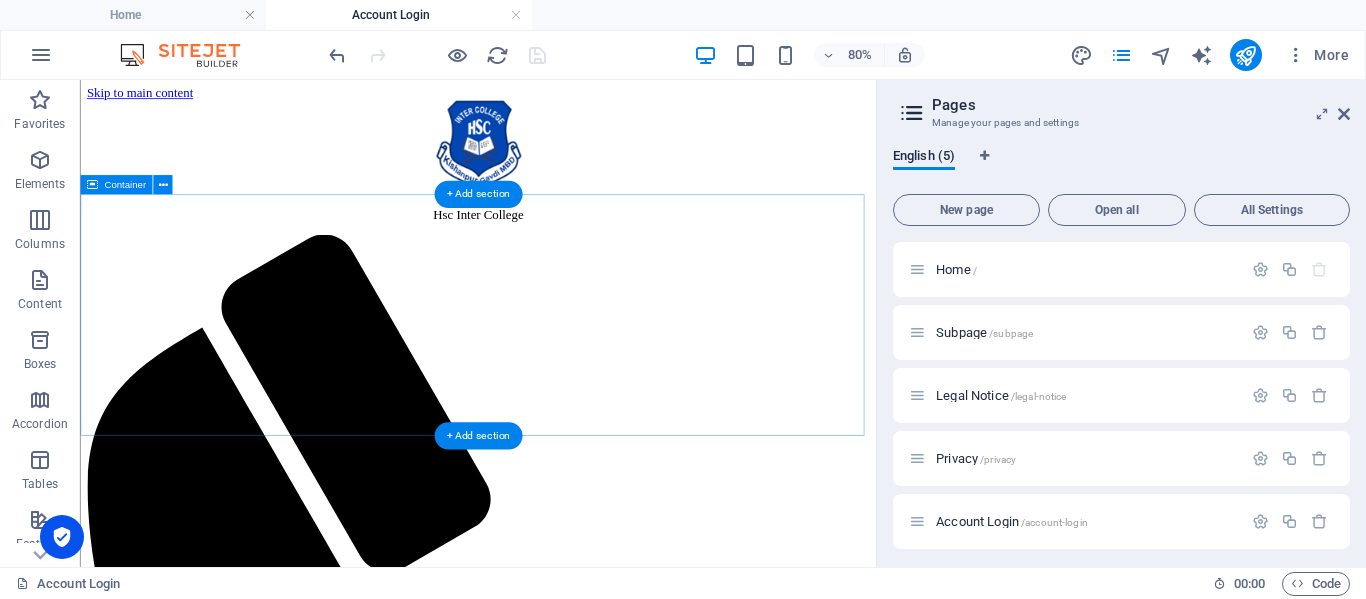 scroll, scrollTop: 0, scrollLeft: 0, axis: both 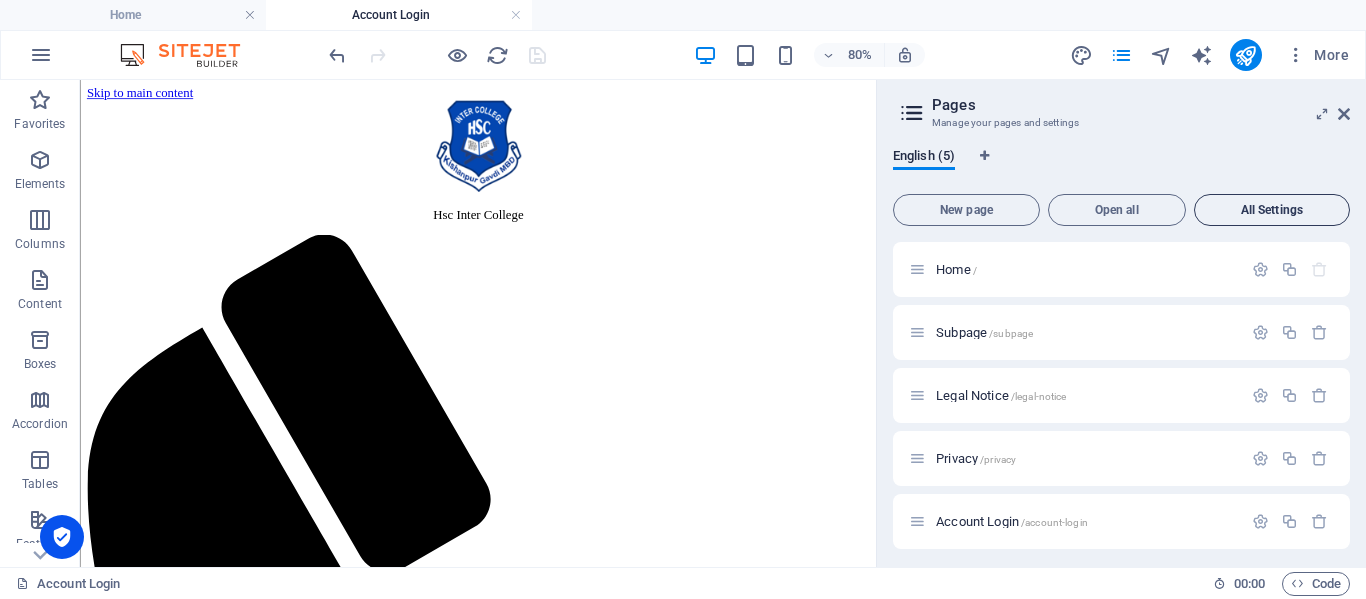 click on "All Settings" at bounding box center [1272, 210] 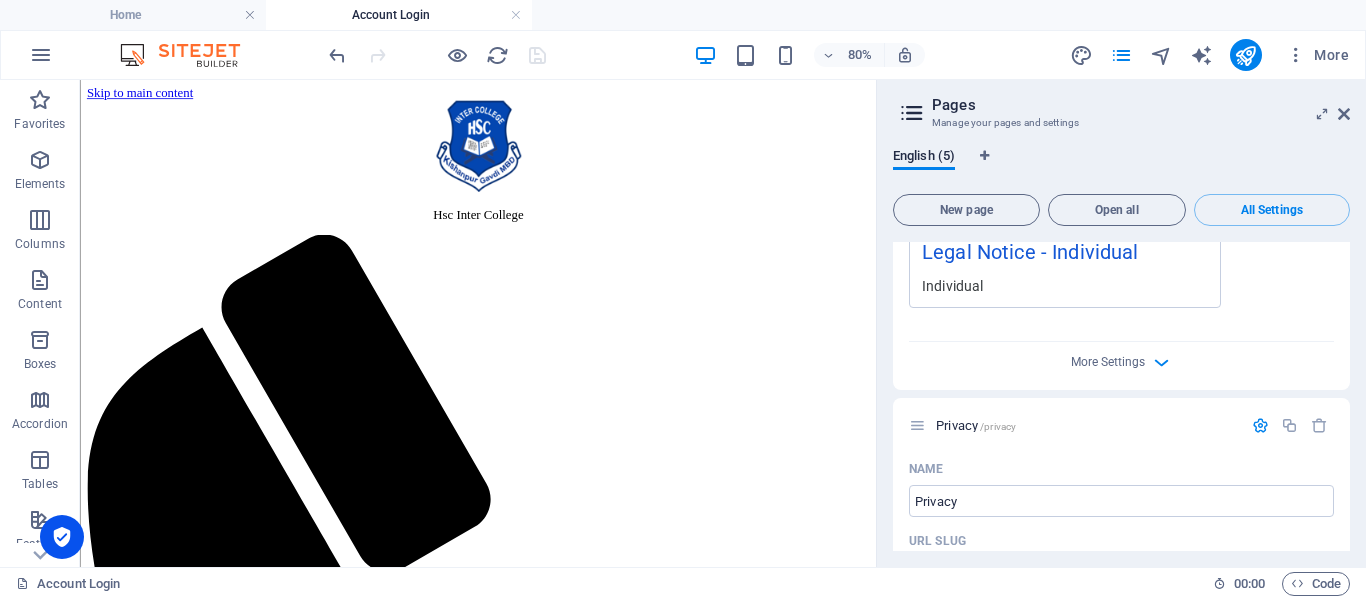 scroll, scrollTop: 2133, scrollLeft: 0, axis: vertical 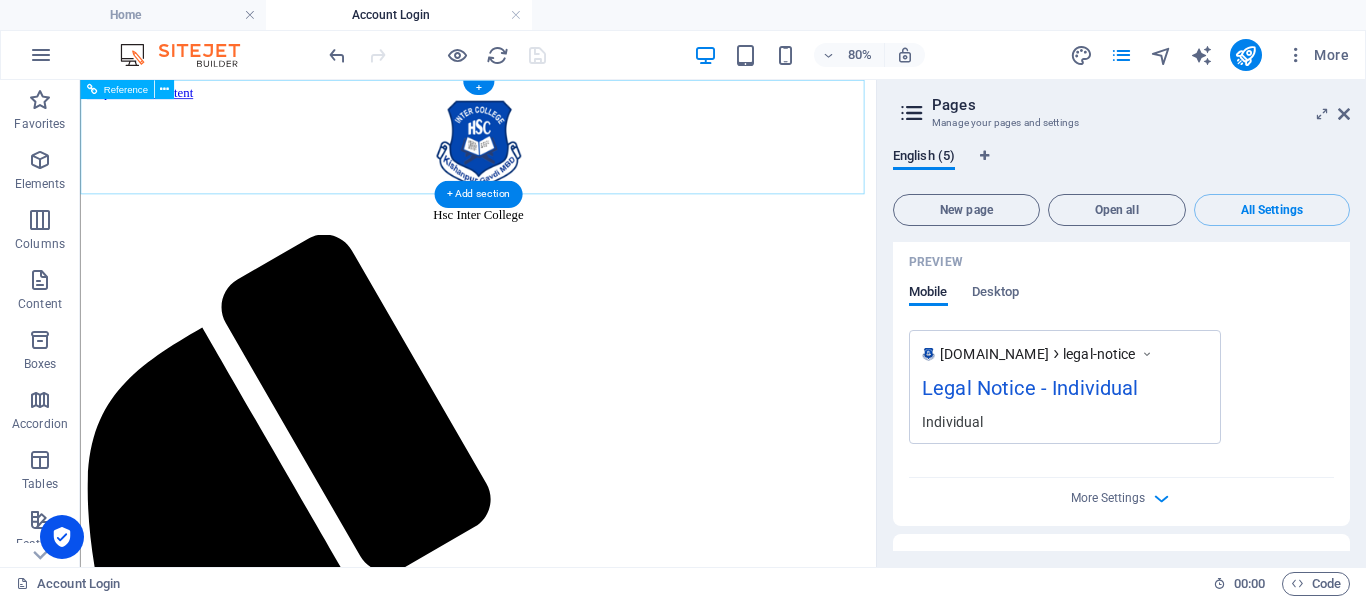 click on "Home Services Courses Teachers Gallery About us Contact Account" at bounding box center (577, 1666) 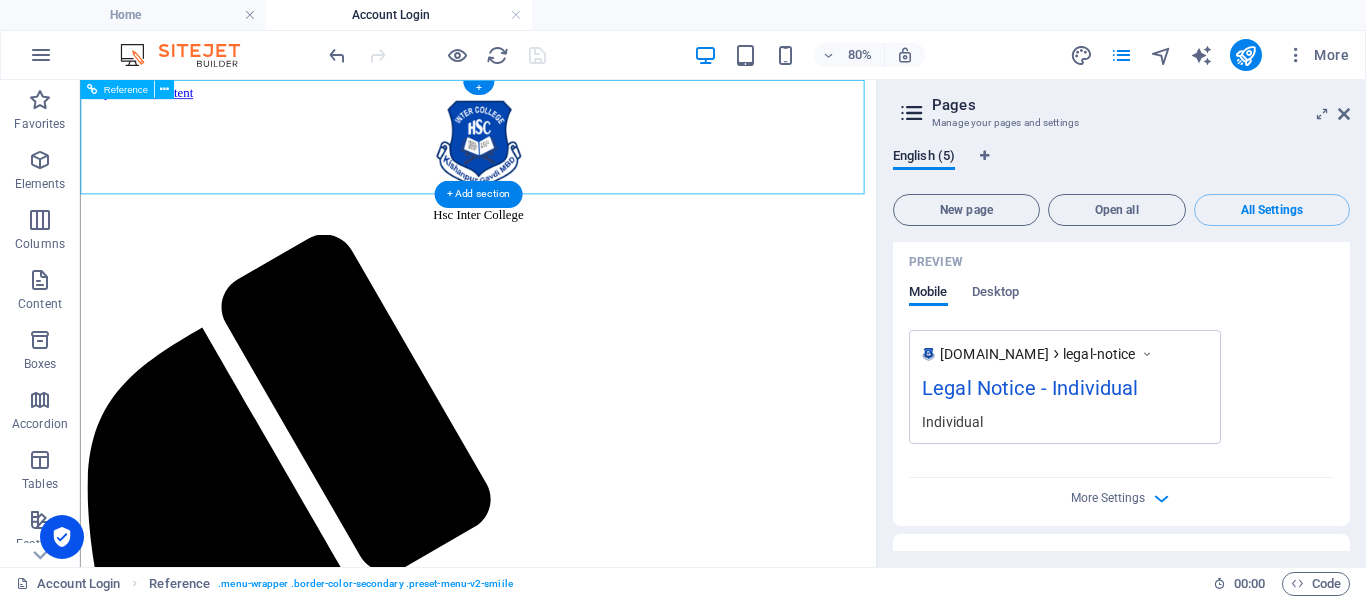 click on "Home Services Courses Teachers Gallery About us Contact Account" at bounding box center (577, 1666) 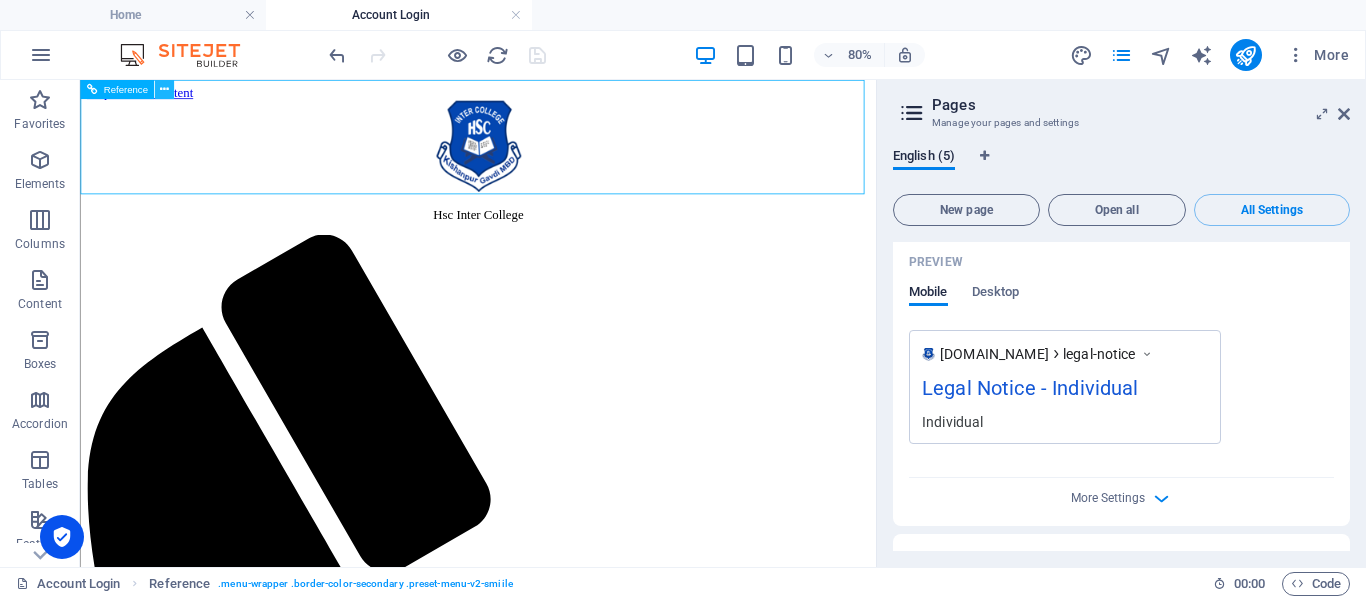click at bounding box center (164, 89) 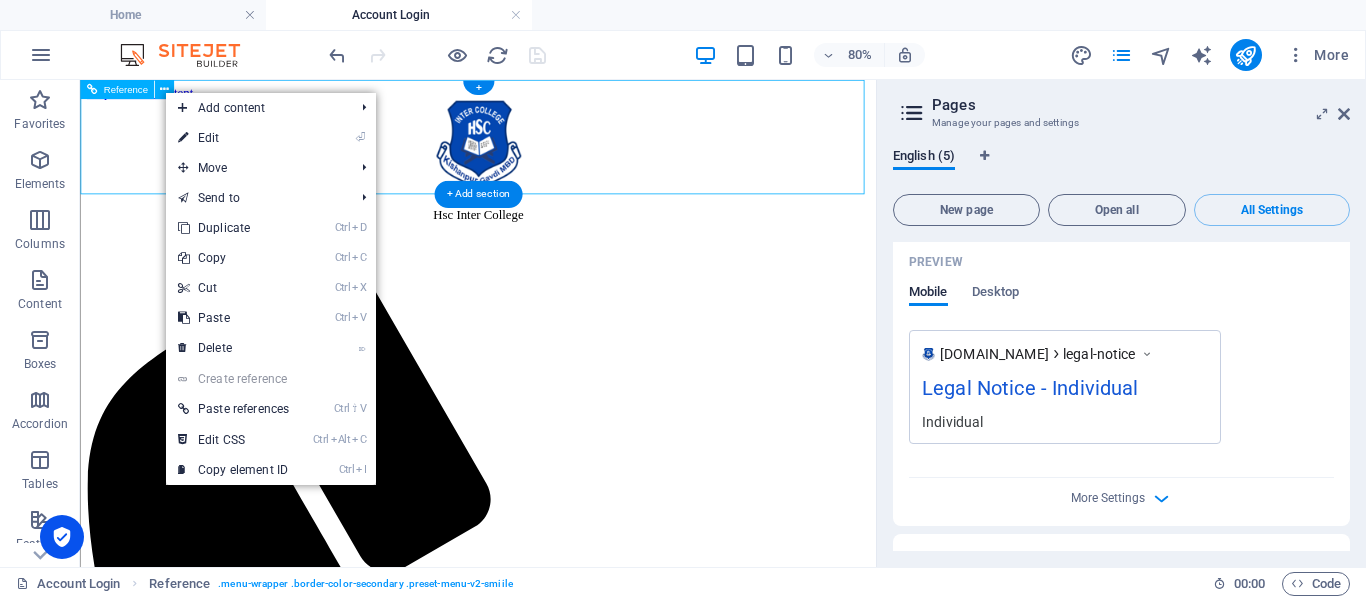 click on "Home Services Courses Teachers Gallery About us Contact Account" at bounding box center (577, 1666) 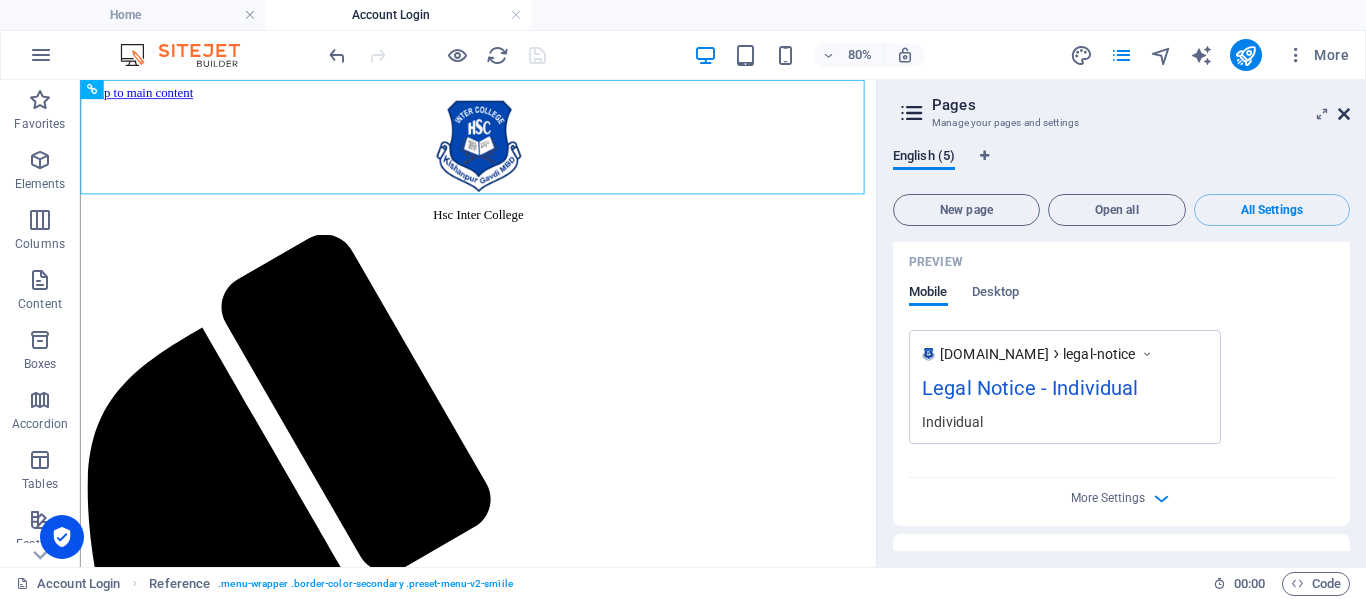 click at bounding box center [1344, 114] 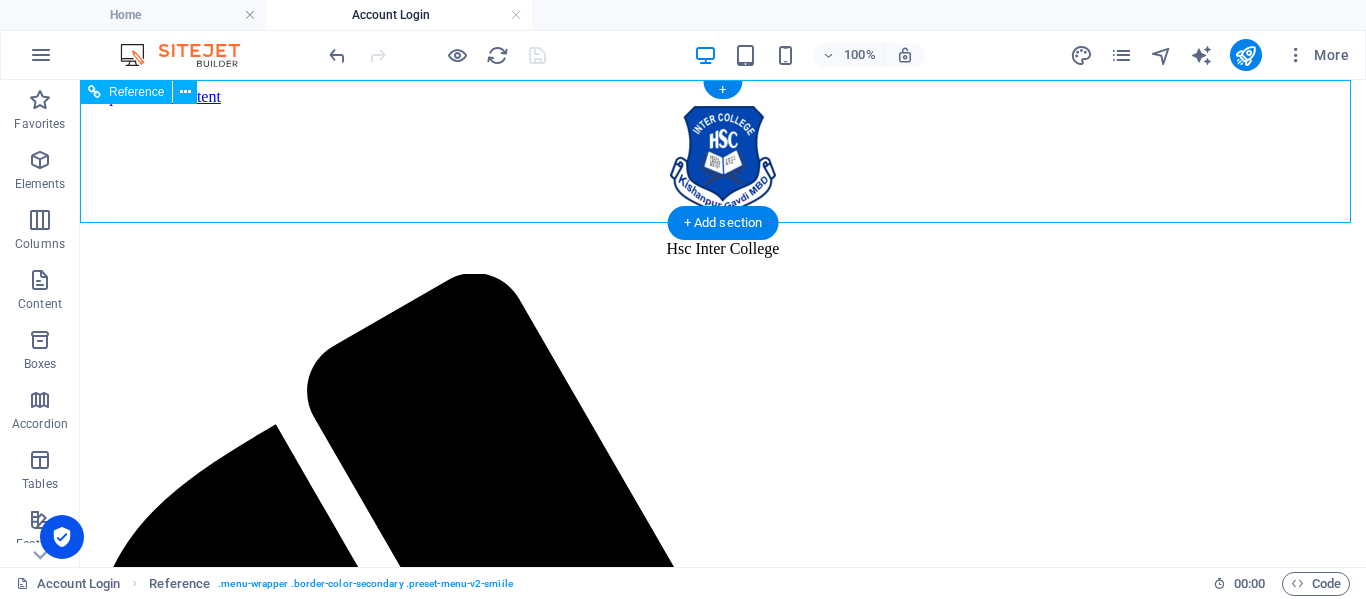 click on "Home Services Courses Teachers Gallery About us Contact Account" at bounding box center (723, 2052) 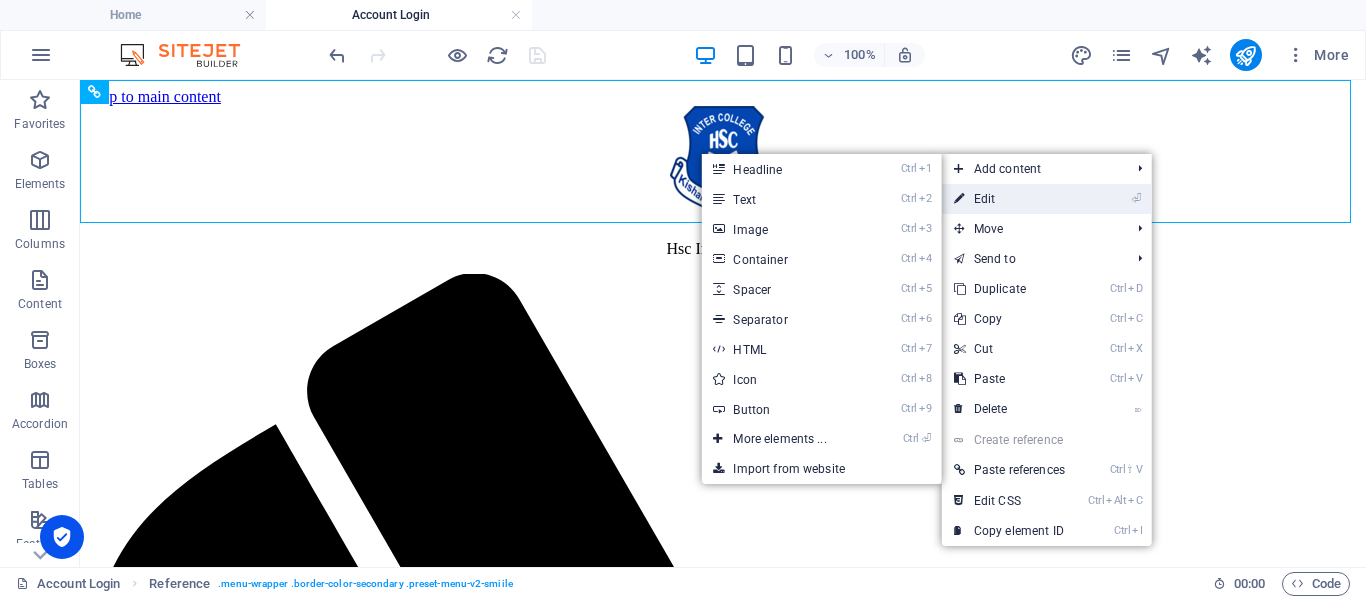 click on "⏎  Edit" at bounding box center (1009, 199) 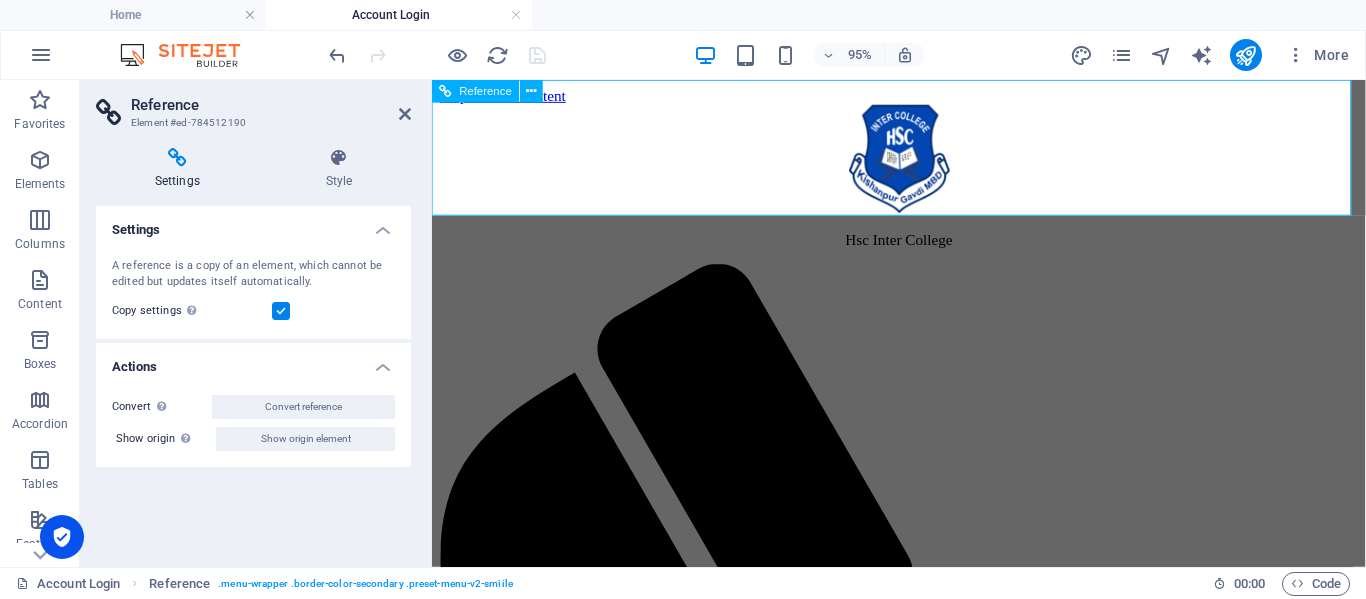 click on "Home Services Courses Teachers Gallery About us Contact Account" at bounding box center (923, 1650) 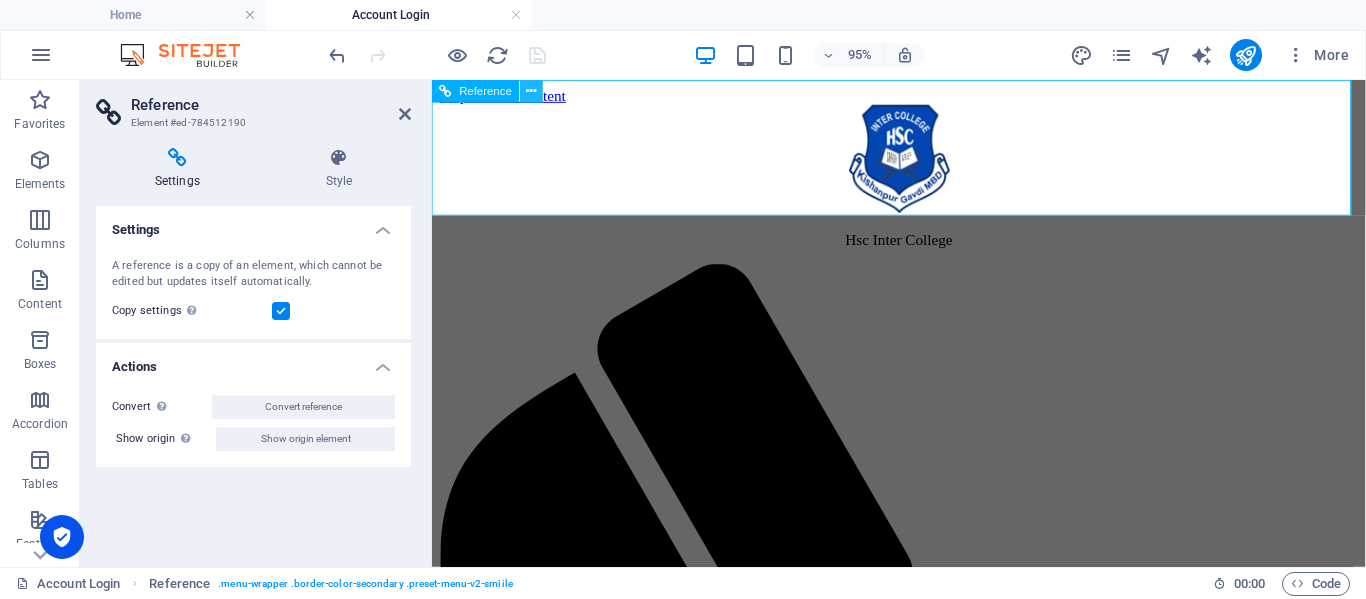 click at bounding box center (532, 91) 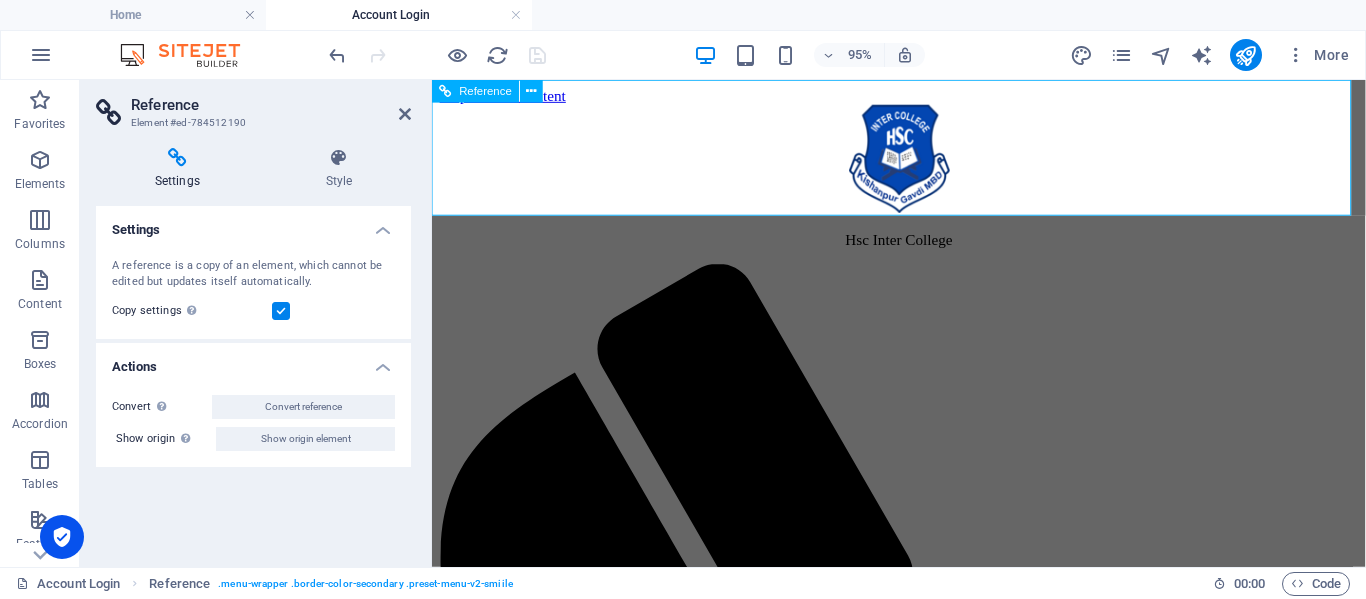 click on "Home Services Courses Teachers Gallery About us Contact Account" at bounding box center [923, 1650] 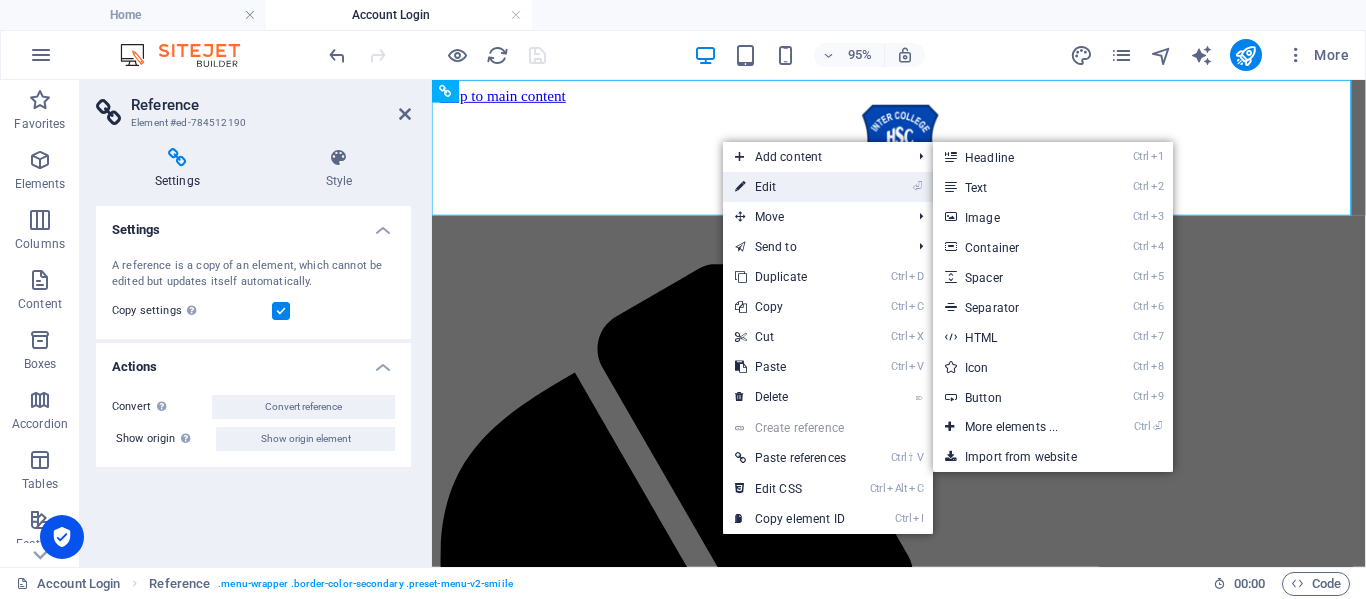 click on "⏎  Edit" at bounding box center [790, 187] 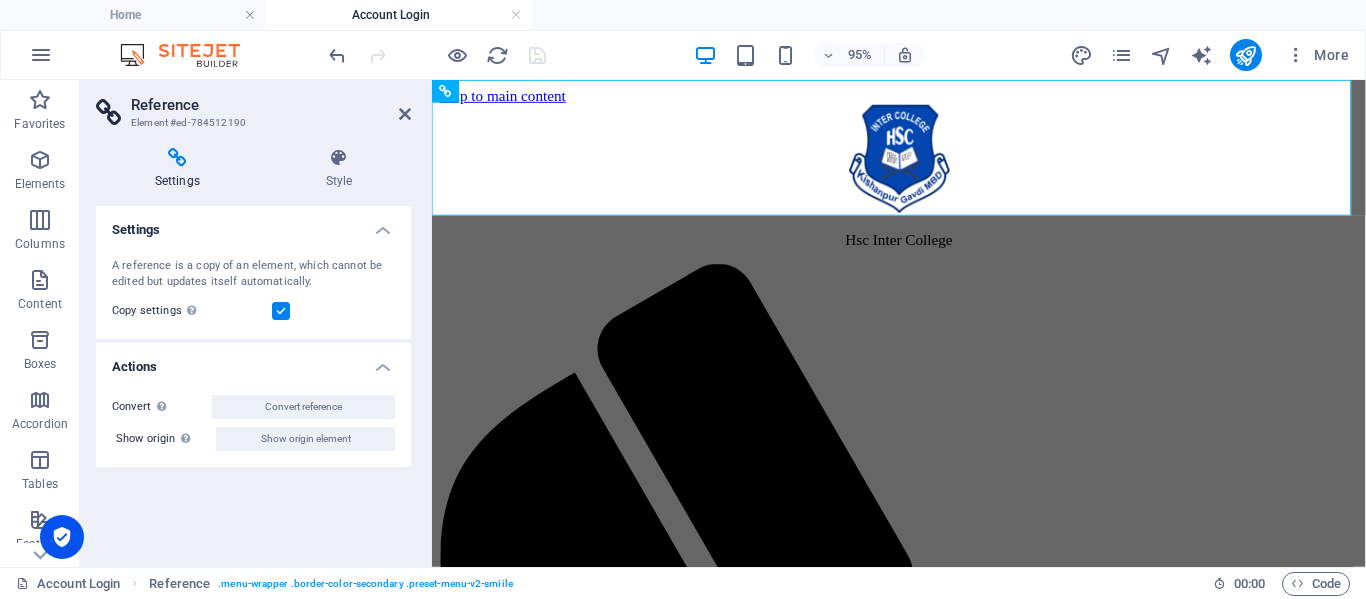 click at bounding box center (177, 158) 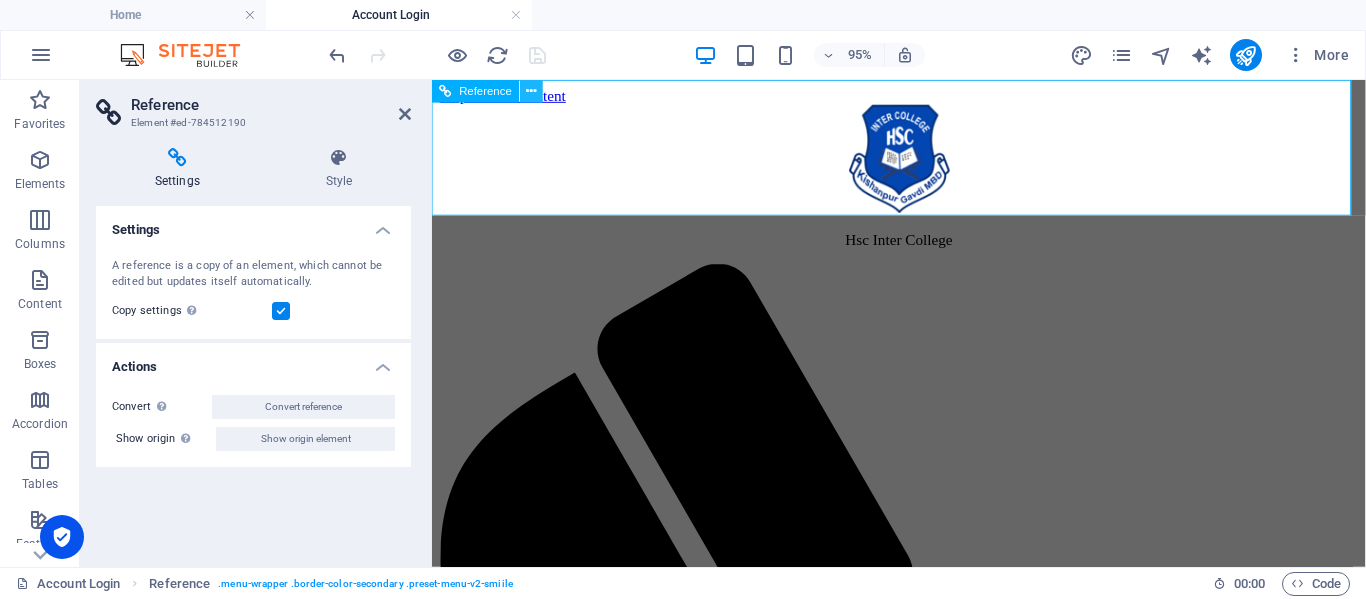 click at bounding box center (532, 91) 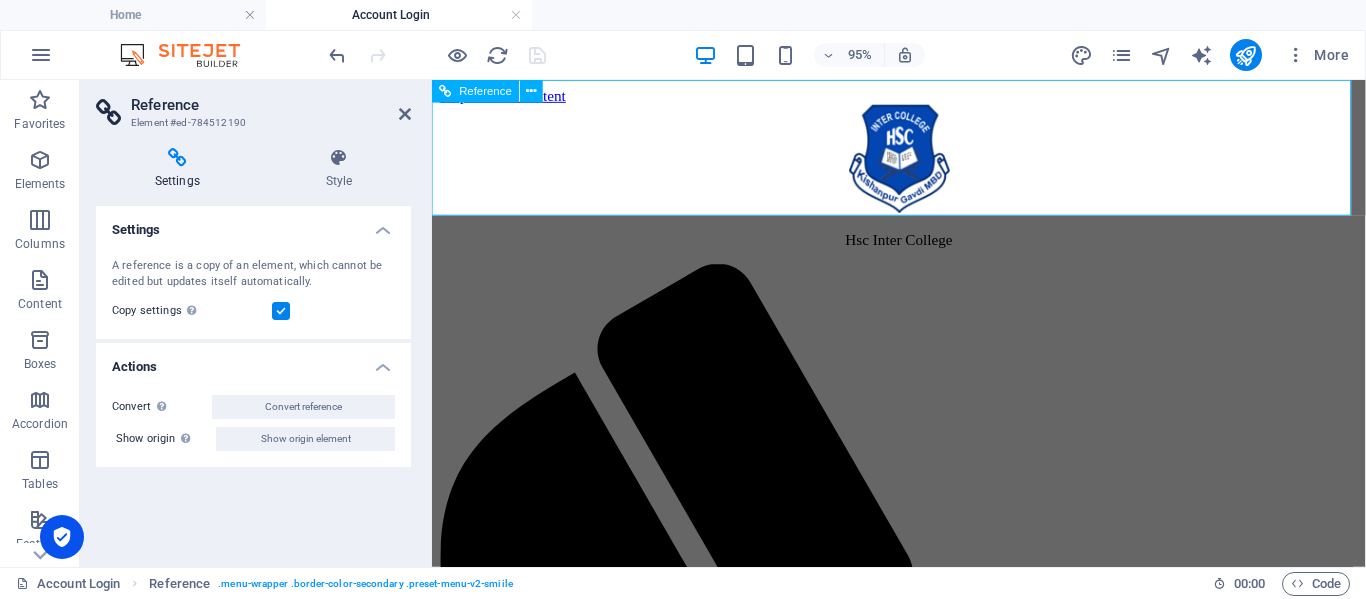 click on "Home Services Courses Teachers Gallery About us Contact Account" at bounding box center [923, 1650] 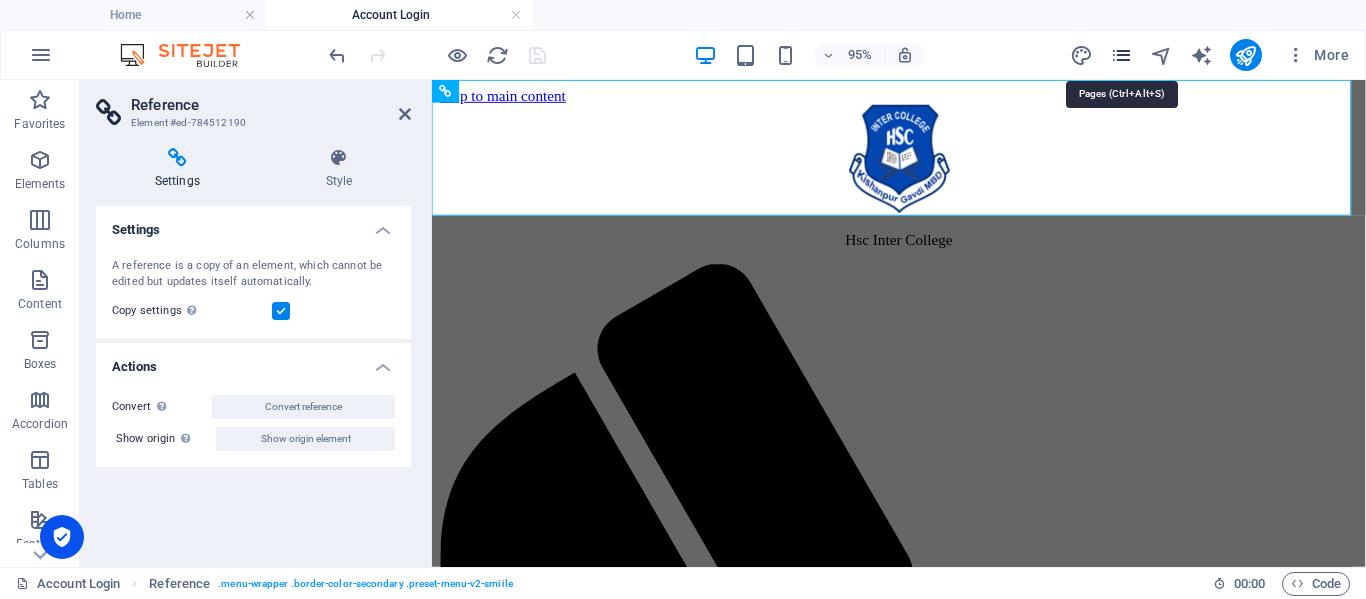 click at bounding box center [1121, 55] 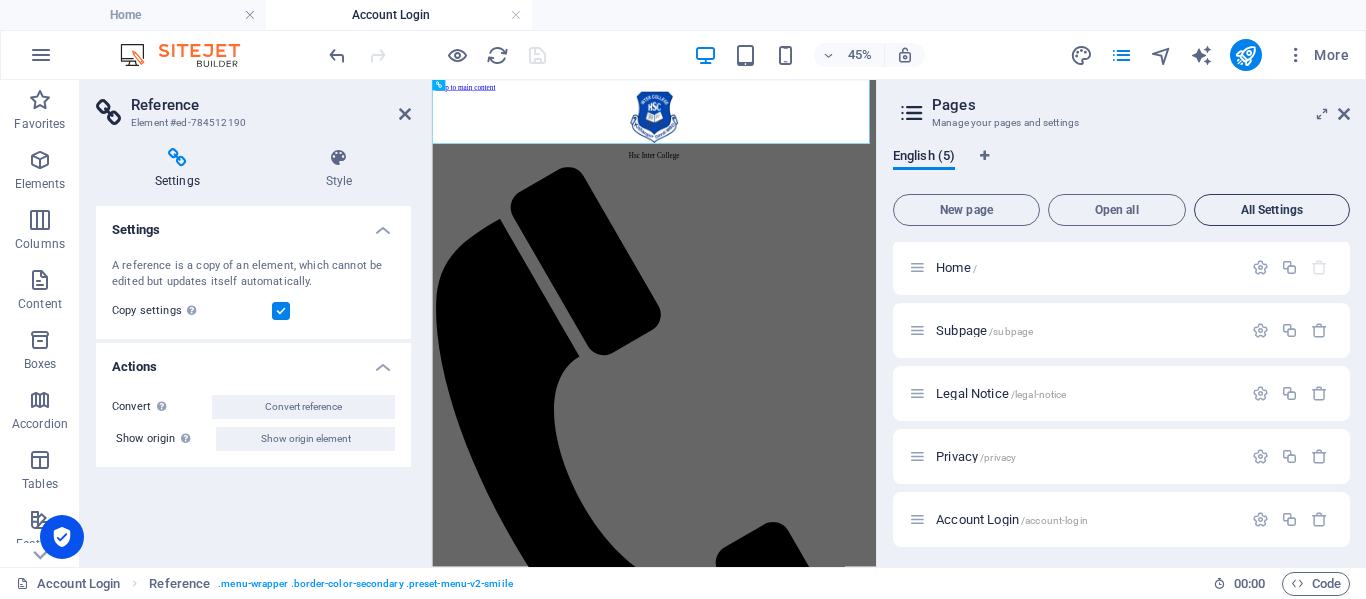 scroll, scrollTop: 0, scrollLeft: 0, axis: both 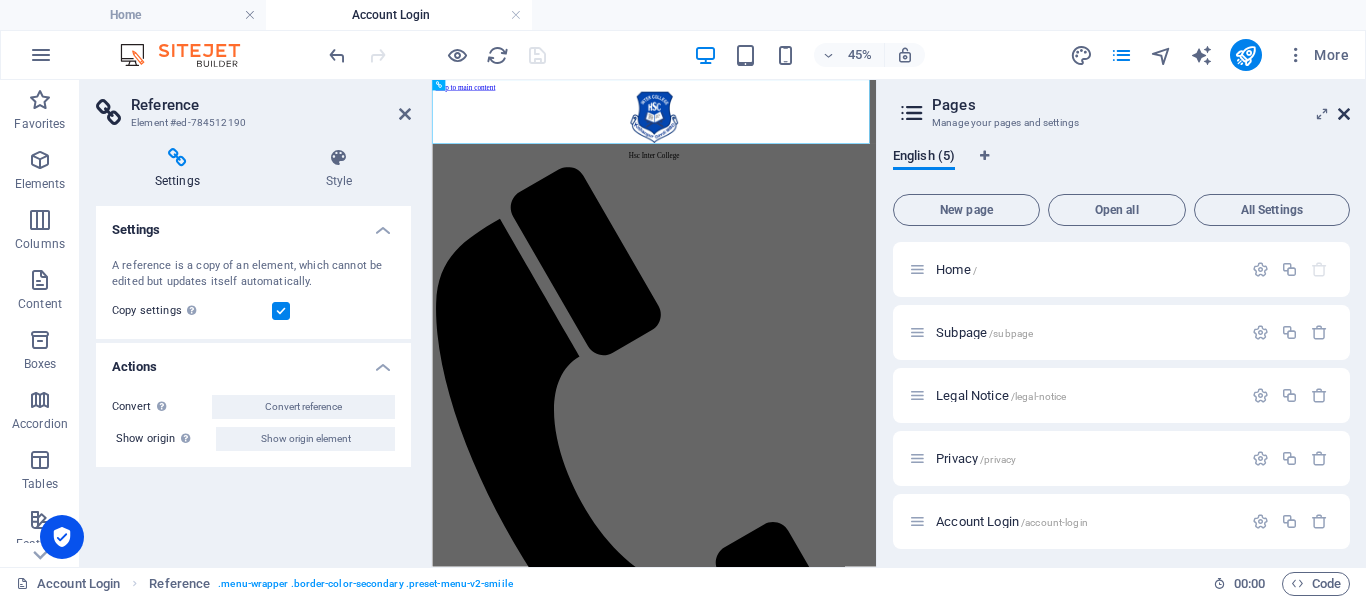 click at bounding box center (1344, 114) 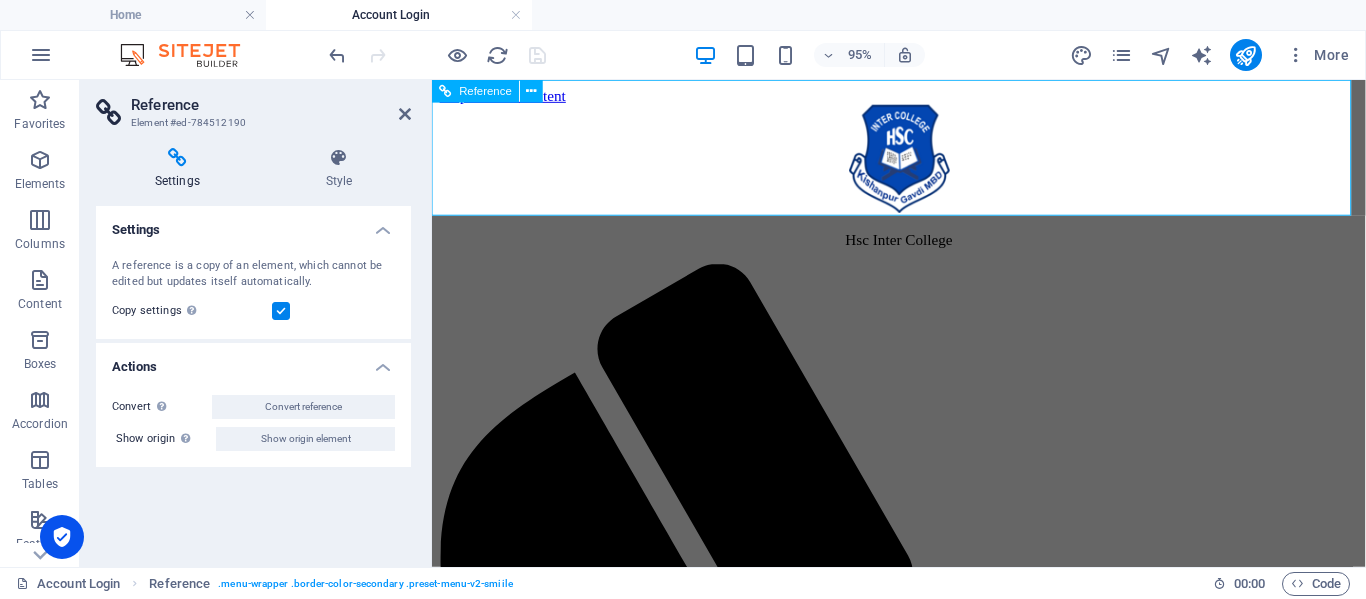 click on "Home Services Courses Teachers Gallery About us Contact Account" at bounding box center [923, 1650] 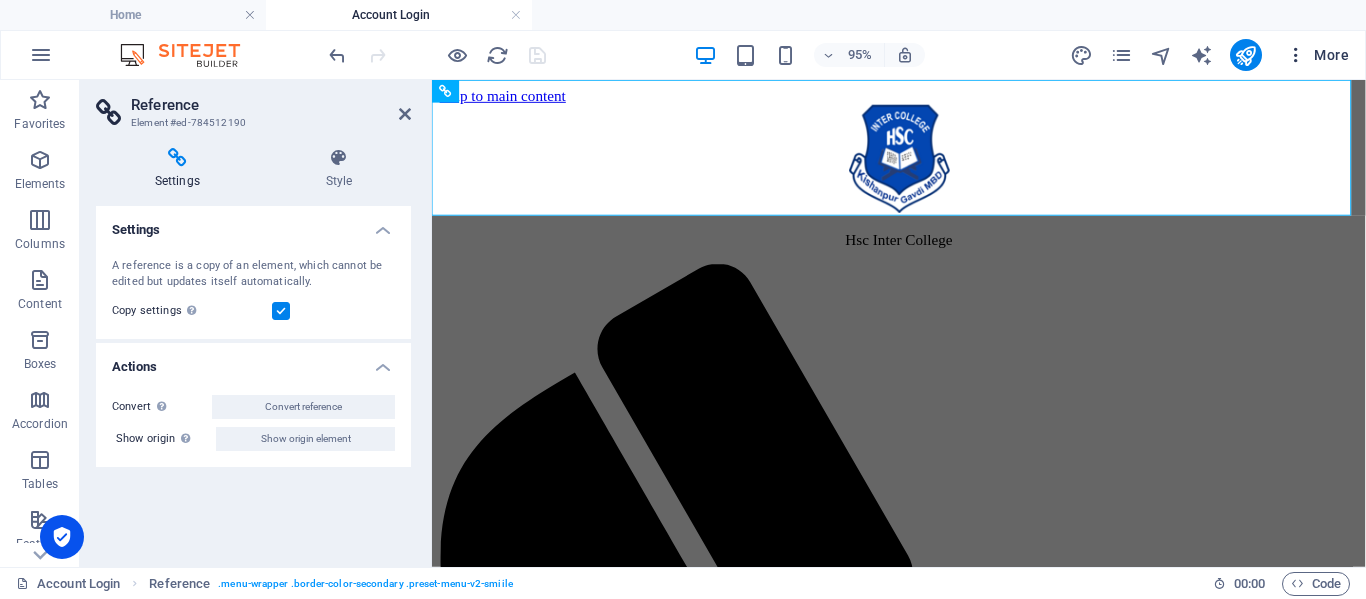 click at bounding box center (1296, 55) 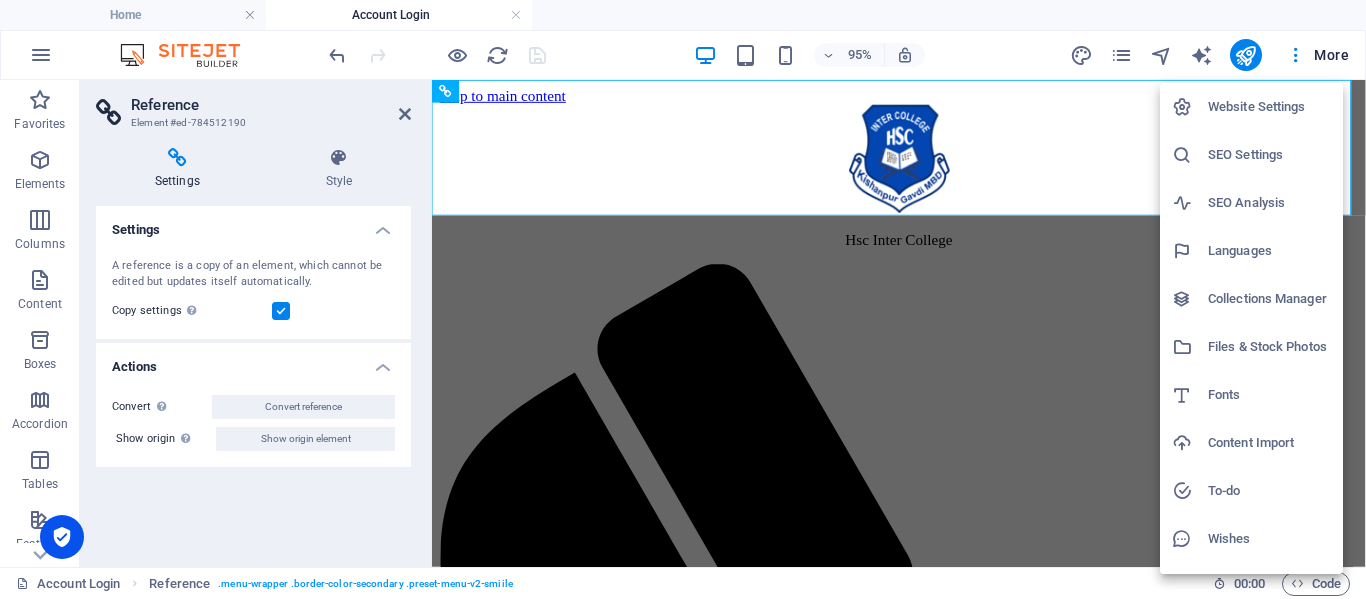 click at bounding box center (683, 299) 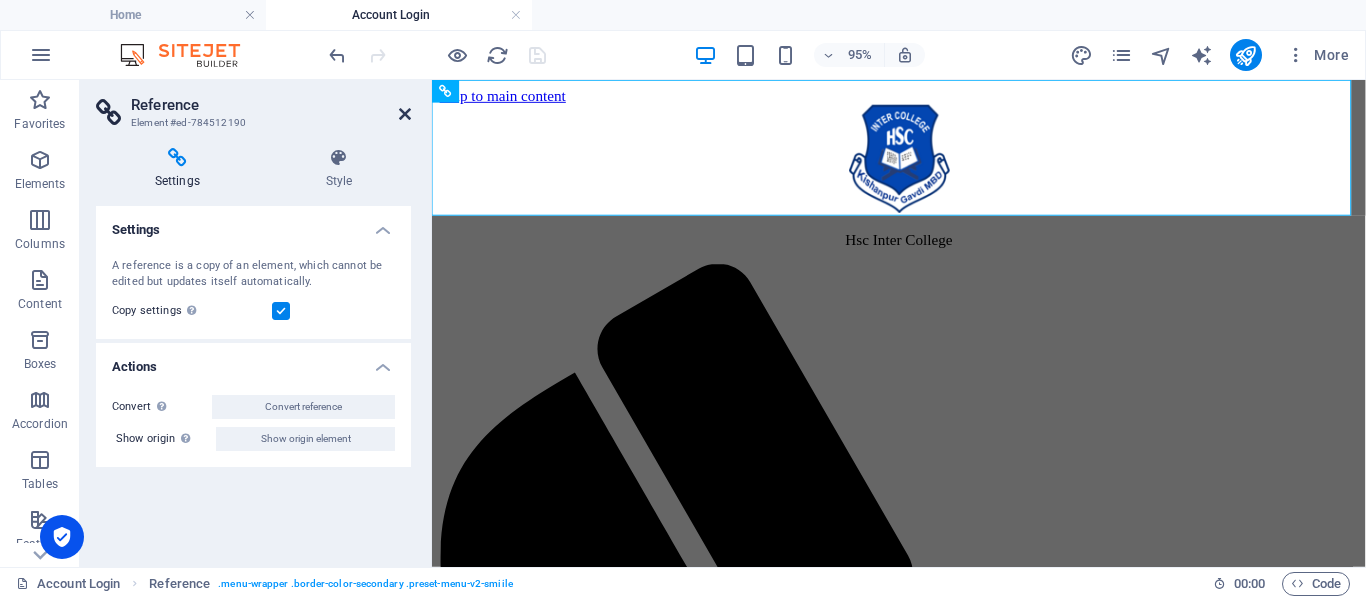 click at bounding box center (405, 114) 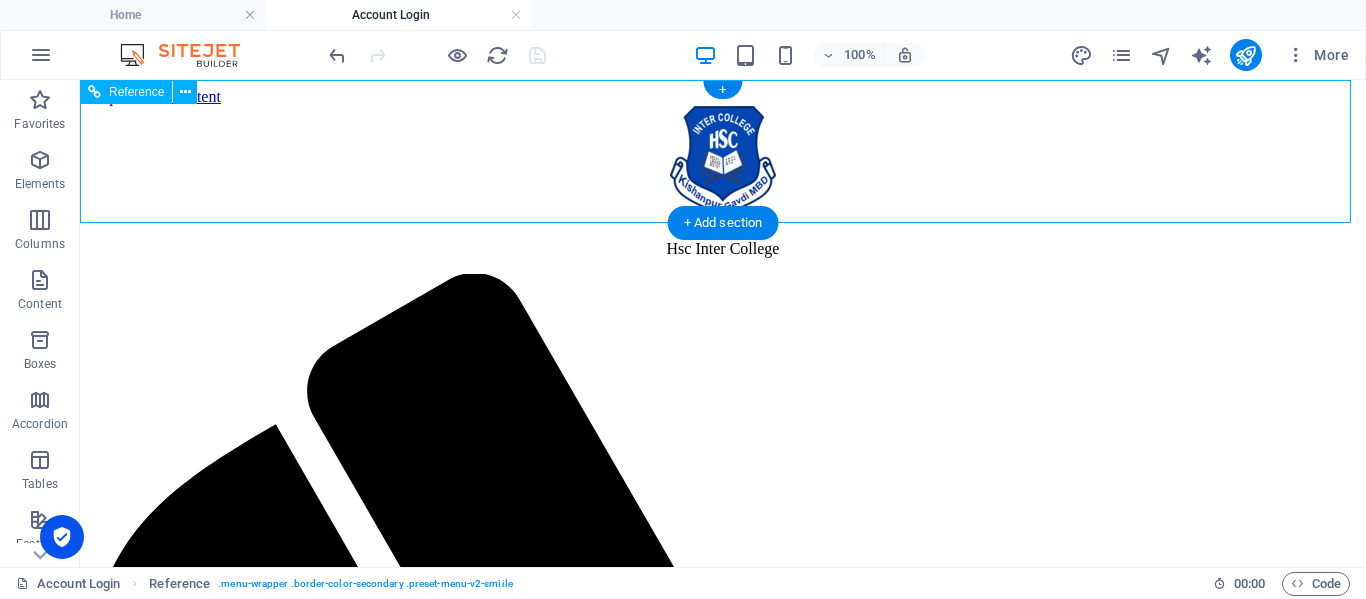 click on "Home Services Courses Teachers Gallery About us Contact Account" at bounding box center [723, 2052] 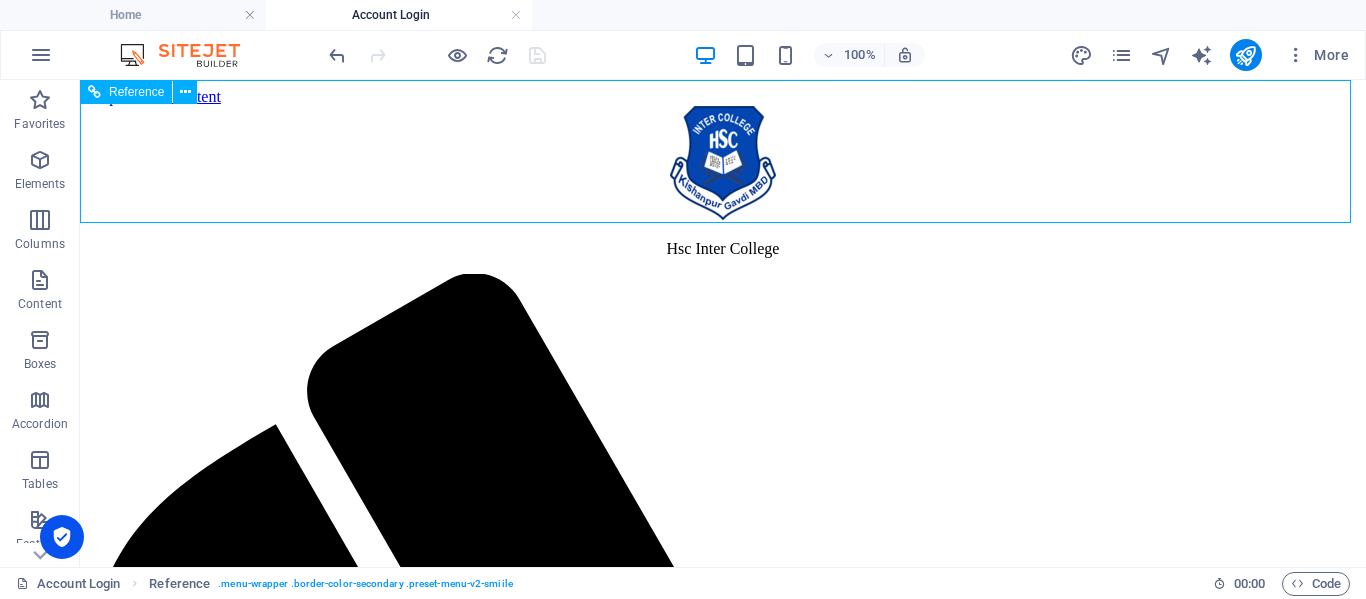 click on "Reference" at bounding box center (136, 92) 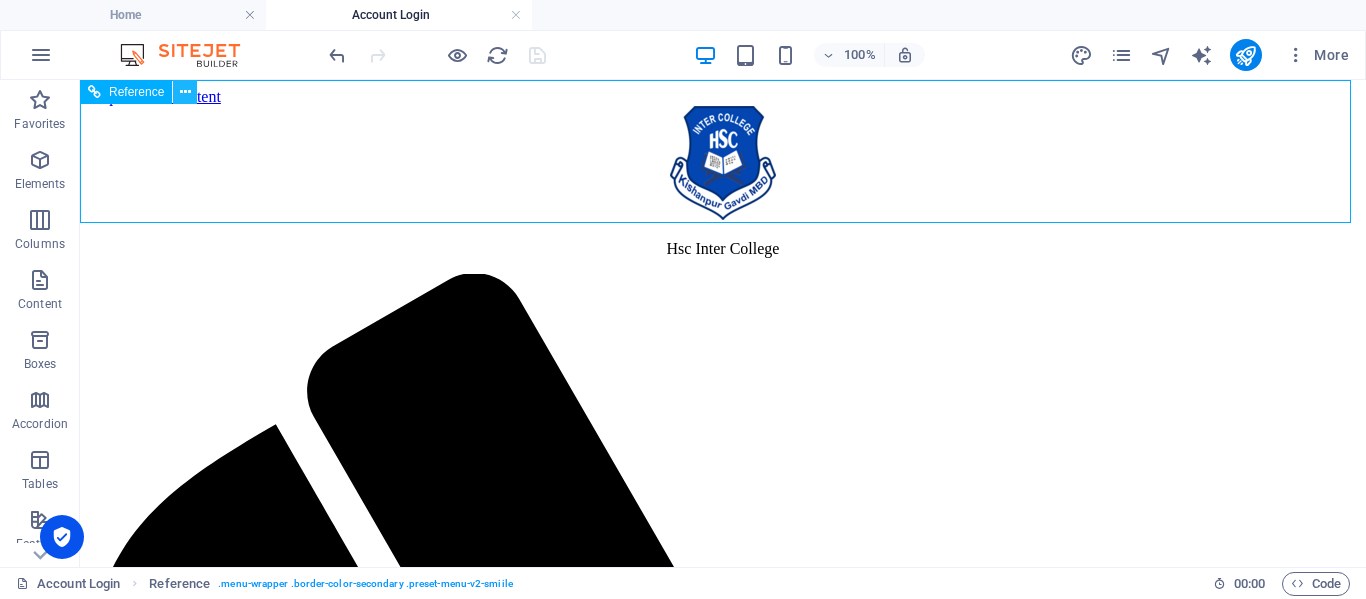 click at bounding box center [185, 92] 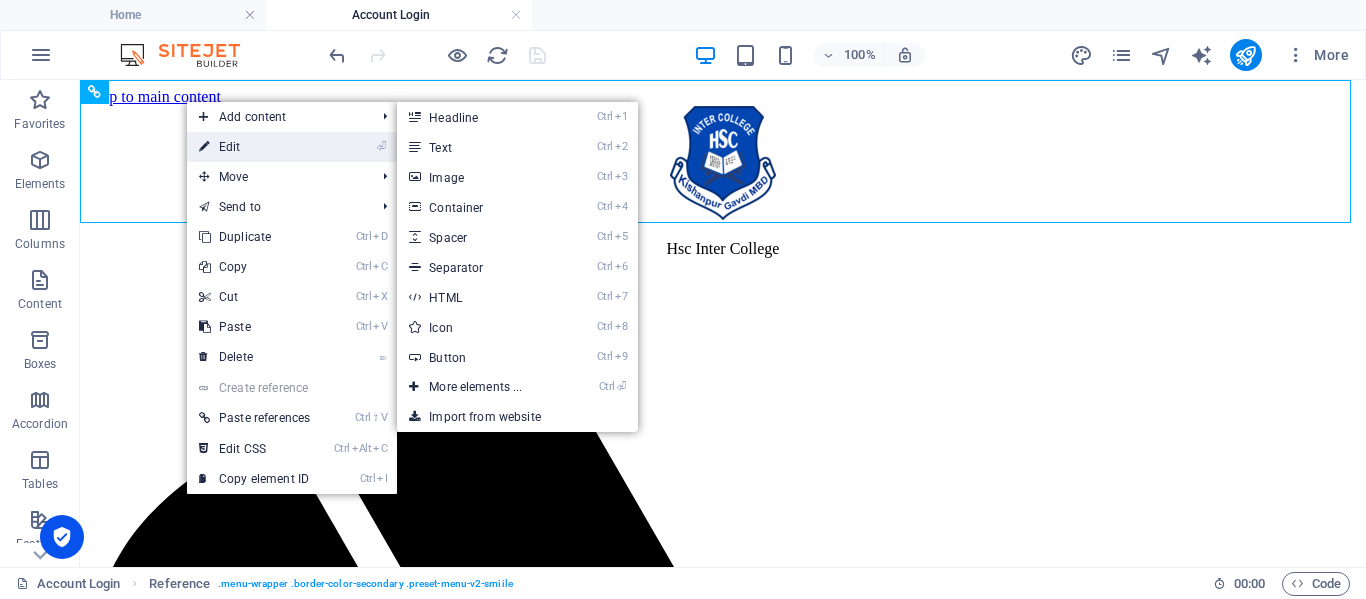 click on "⏎  Edit" at bounding box center (254, 147) 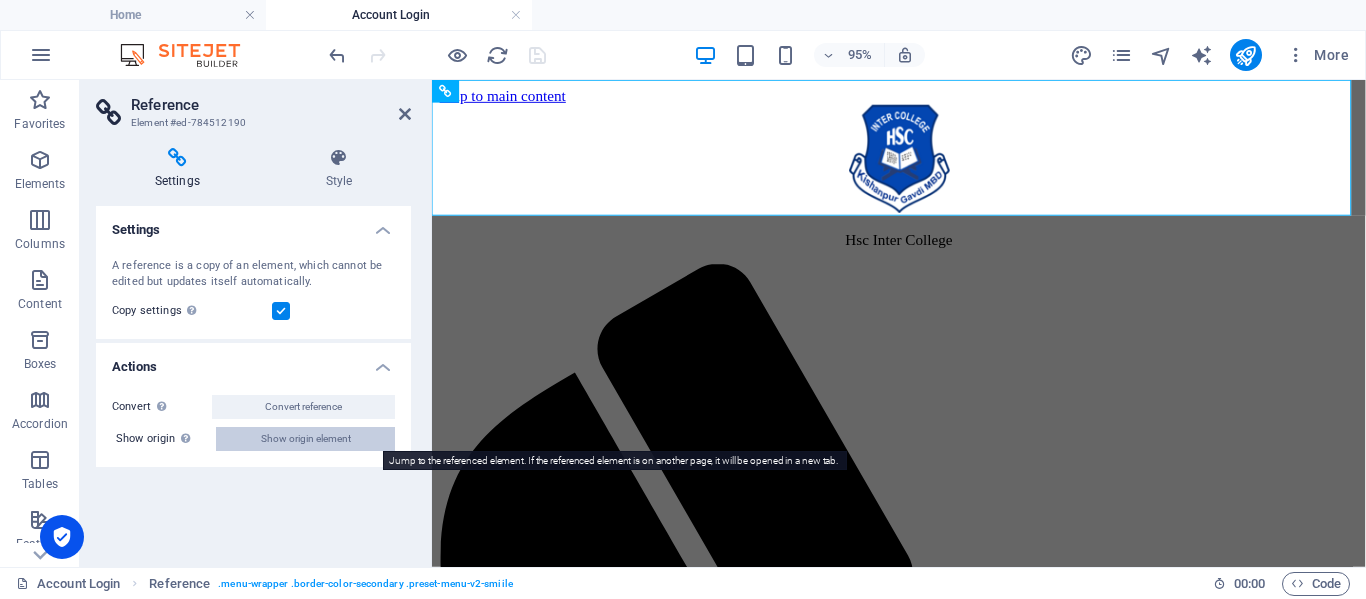 click on "Show origin element" at bounding box center [306, 439] 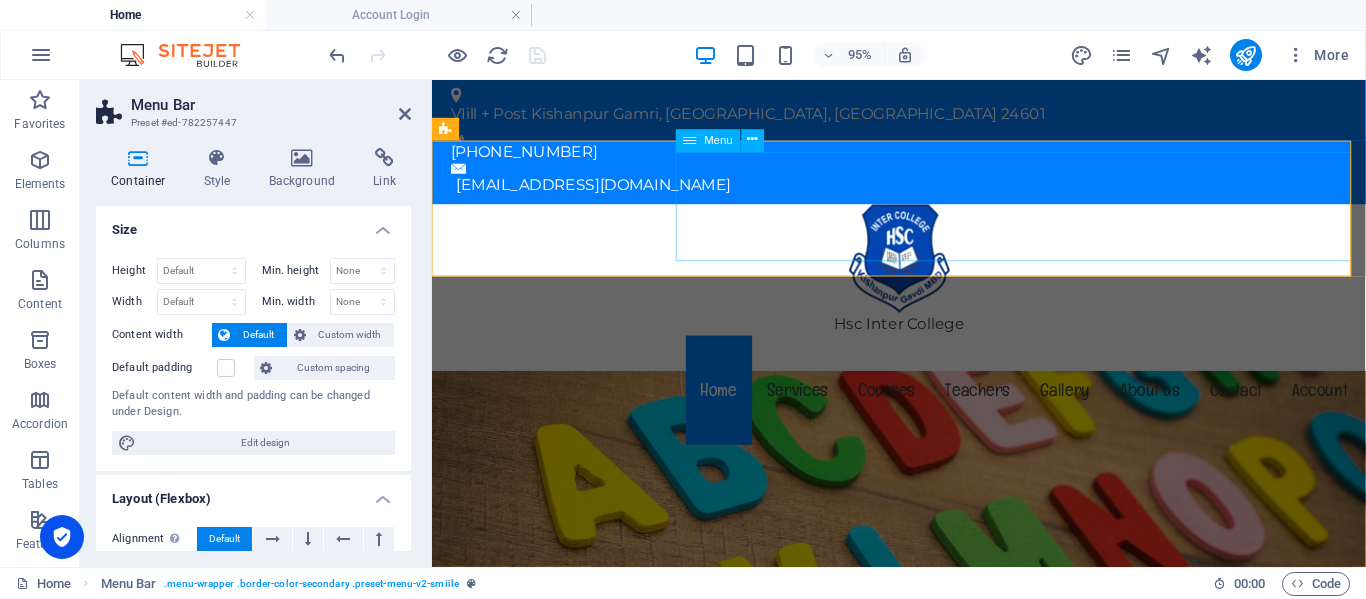 click on "Home Services Courses Teachers Gallery About us Contact Account" at bounding box center (924, 406) 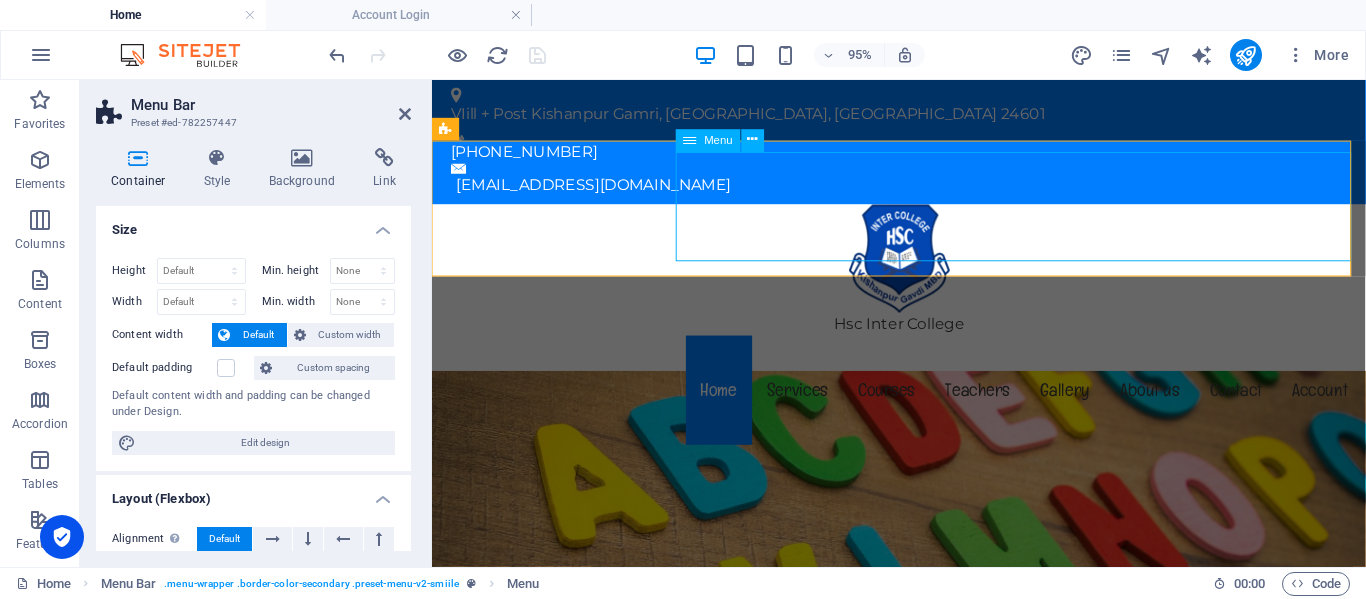 click on "Home Services Courses Teachers Gallery About us Contact Account" at bounding box center [924, 406] 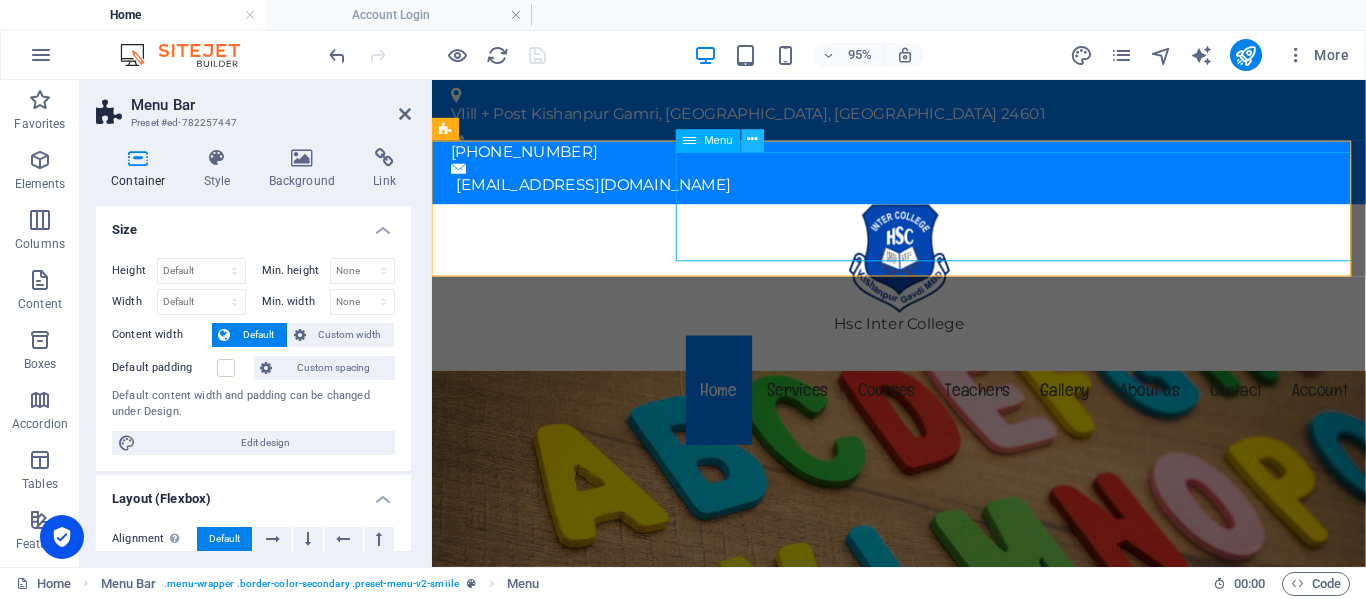 click at bounding box center (753, 140) 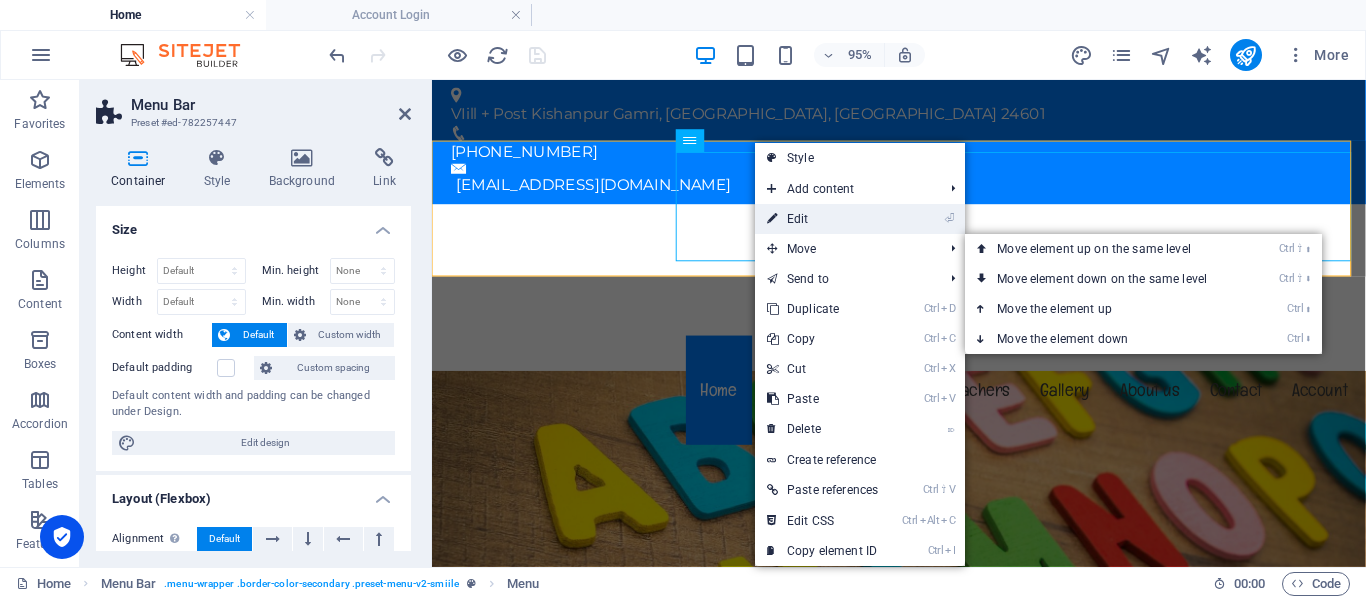 click on "⏎  Edit" at bounding box center [822, 219] 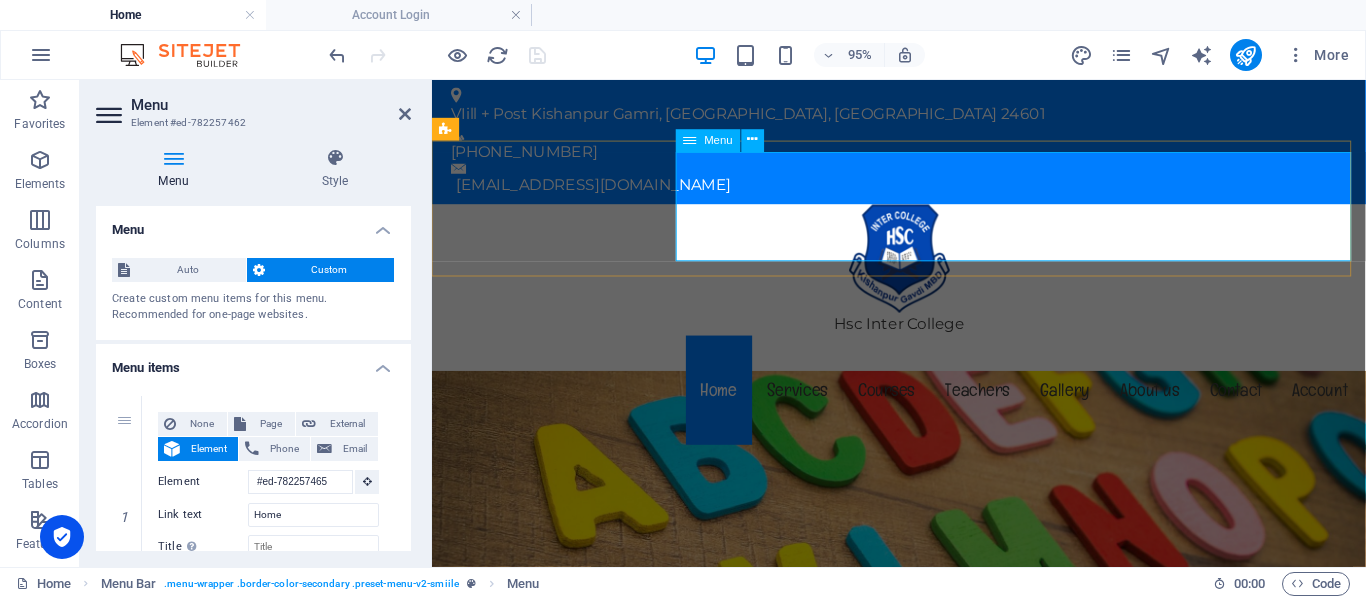 click on "Home Services Courses Teachers Gallery About us Contact Account" at bounding box center (924, 406) 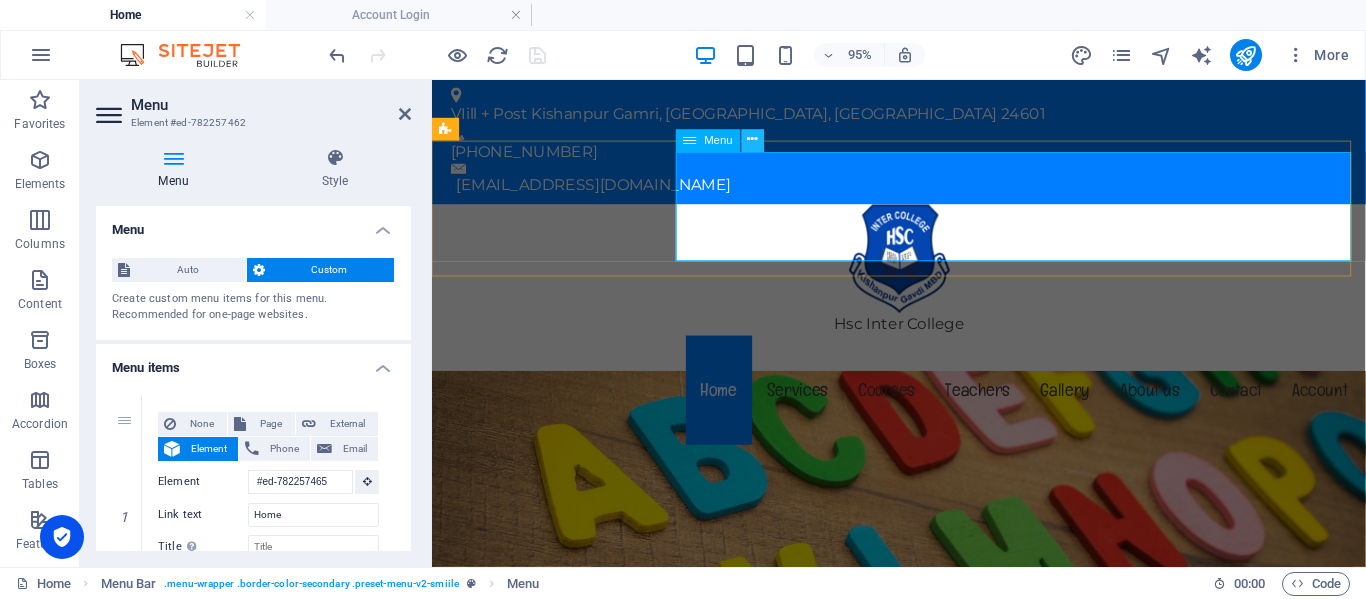 click at bounding box center [753, 140] 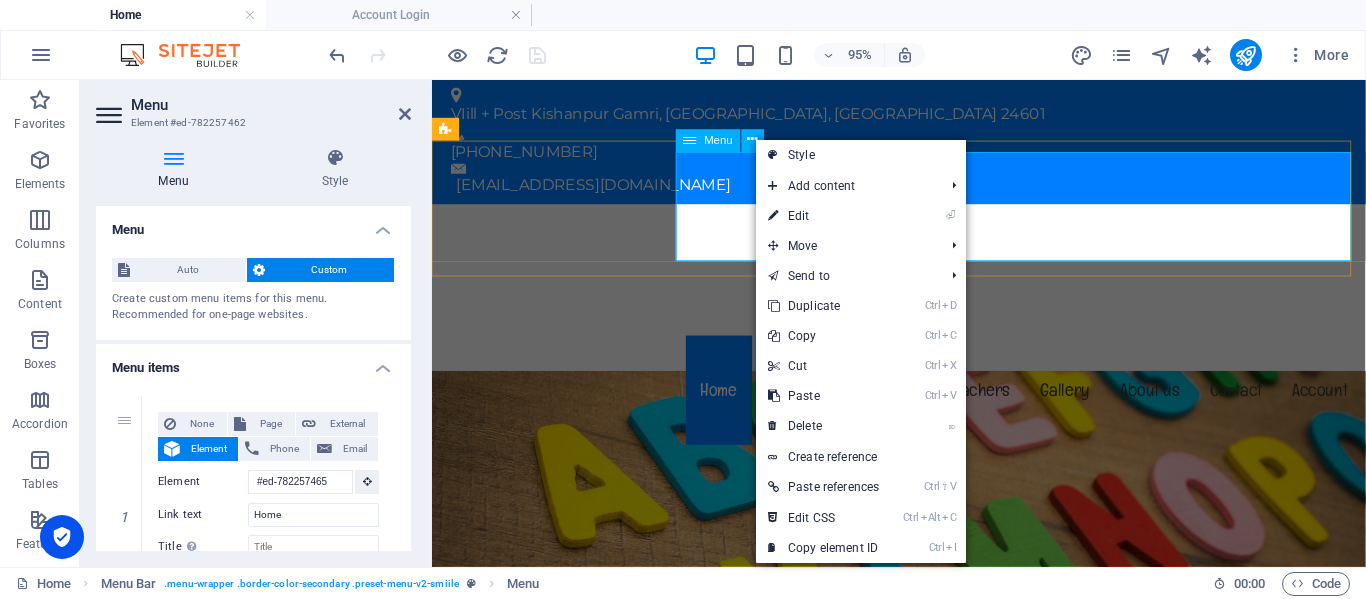 click at bounding box center (690, 140) 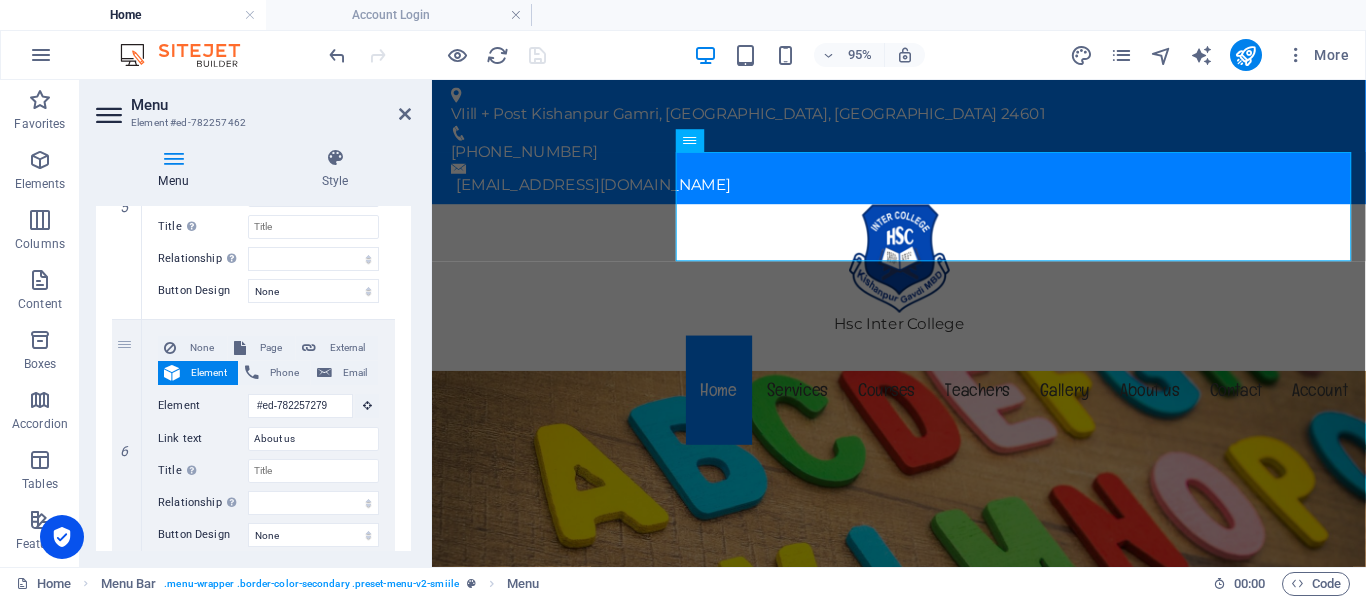 scroll, scrollTop: 1300, scrollLeft: 0, axis: vertical 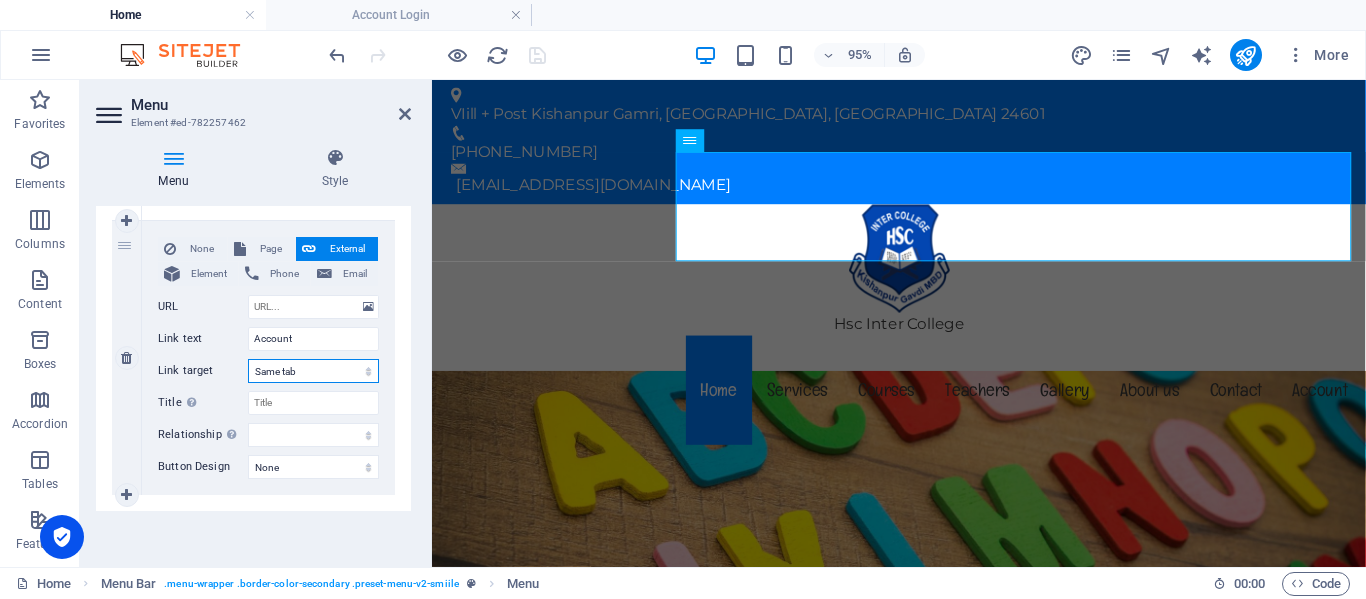 click on "New tab Same tab Overlay" at bounding box center [313, 371] 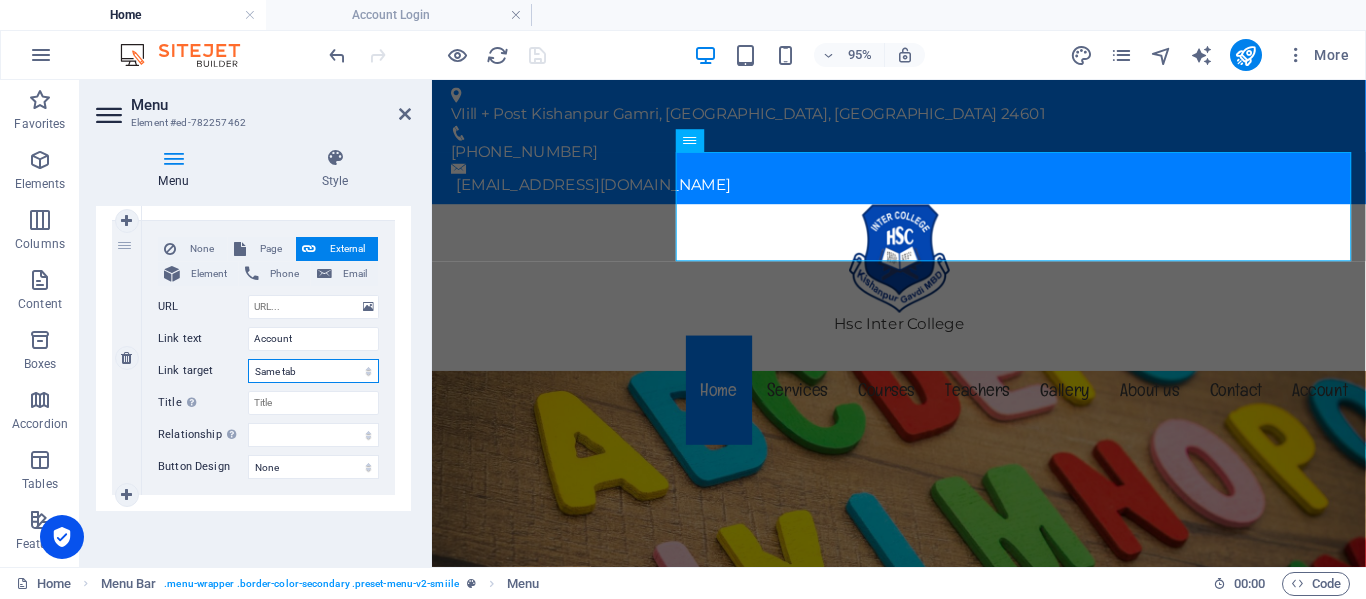 select on "blank" 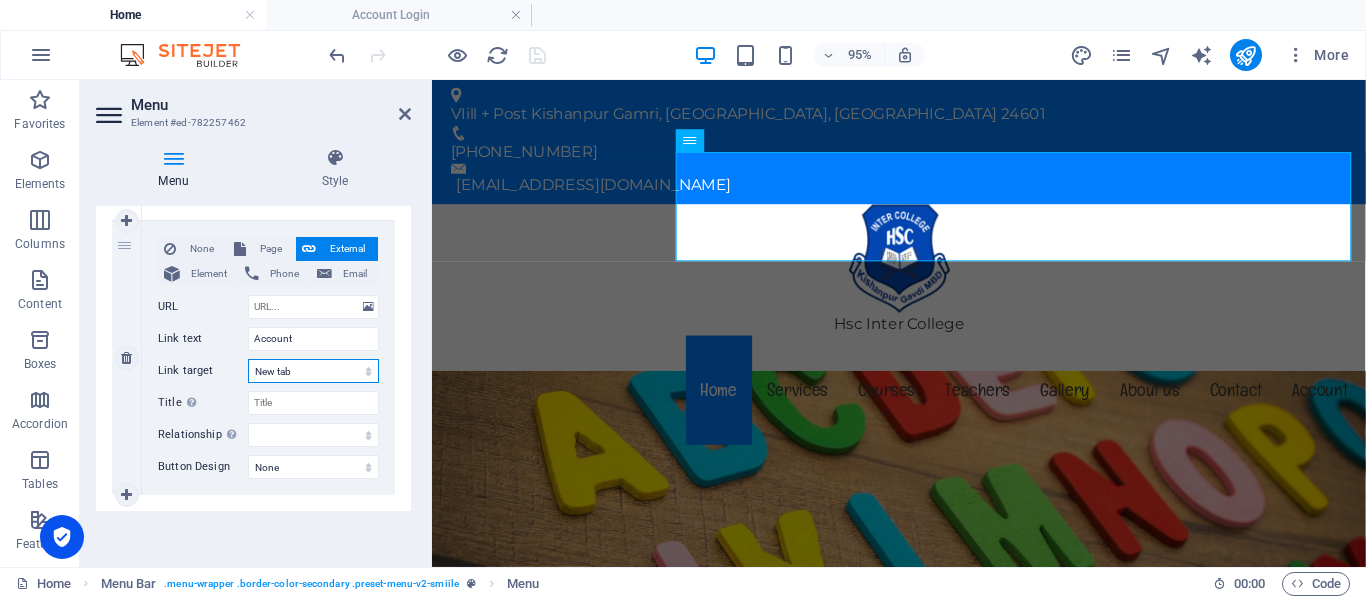 click on "New tab Same tab Overlay" at bounding box center [313, 371] 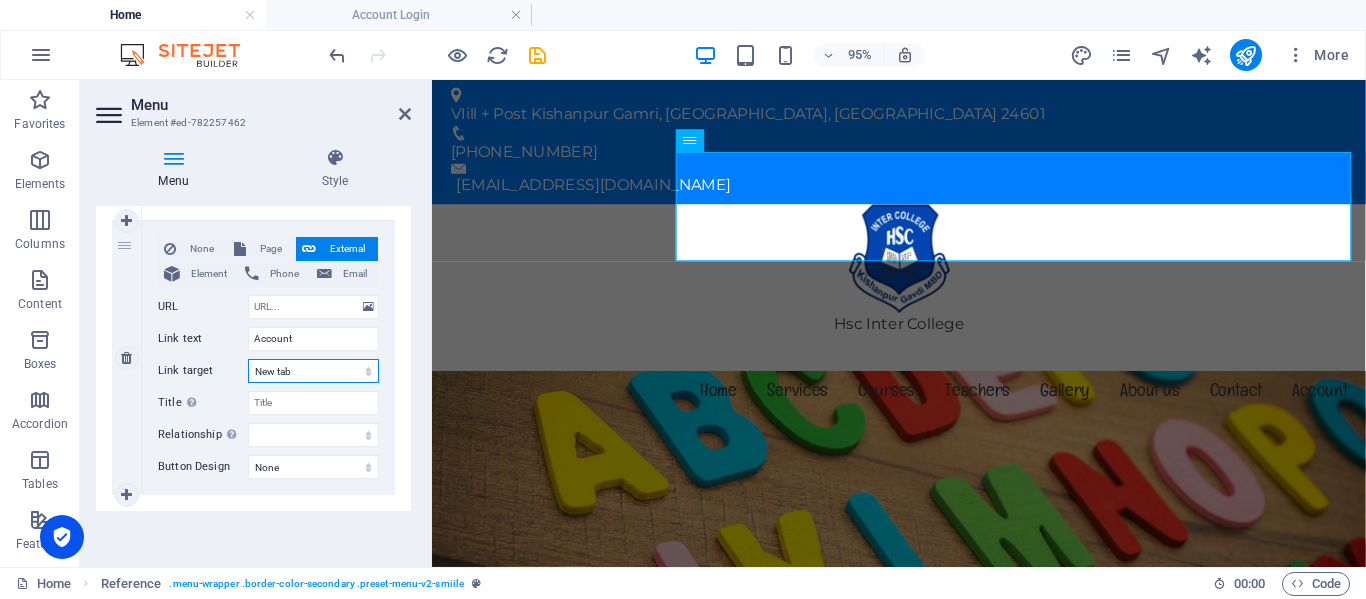 click on "New tab Same tab Overlay" at bounding box center (313, 371) 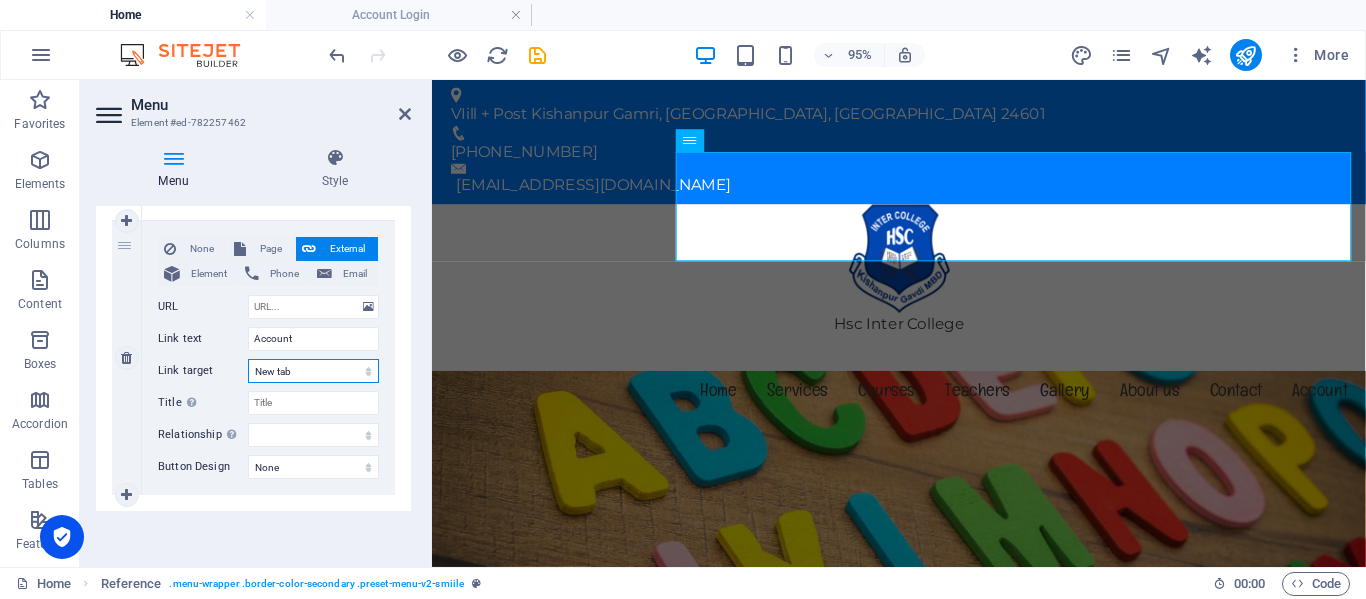 click on "New tab Same tab Overlay" at bounding box center [313, 371] 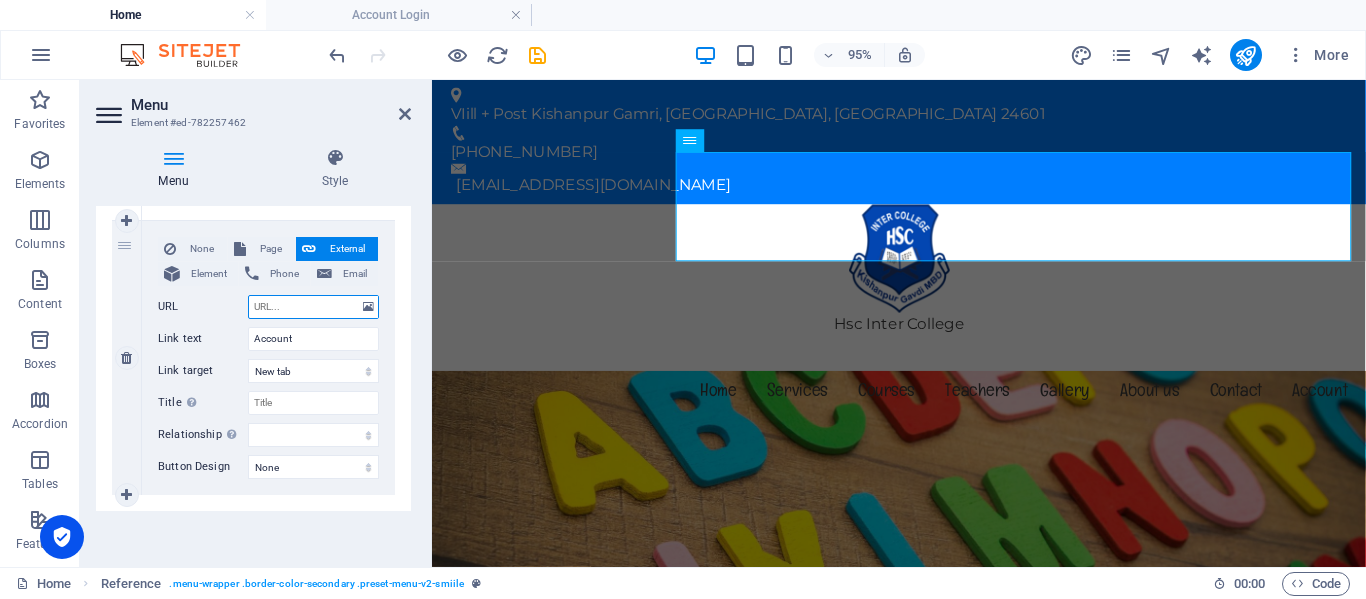 click on "URL" at bounding box center [313, 307] 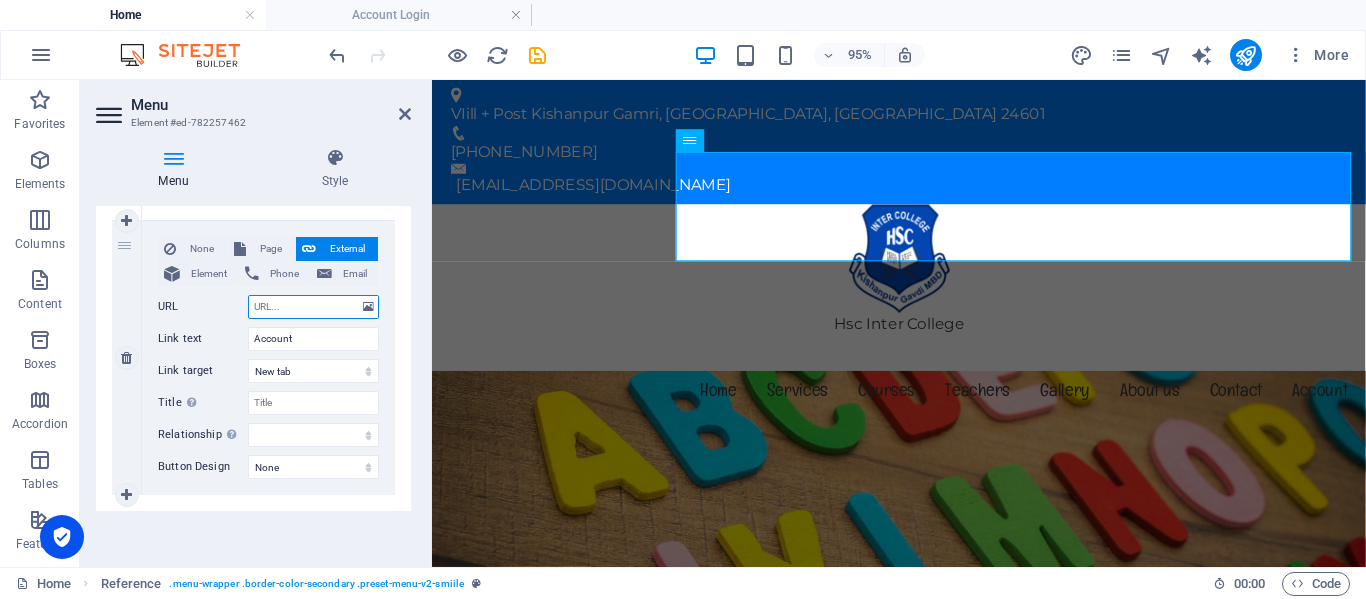 click on "URL" at bounding box center [313, 307] 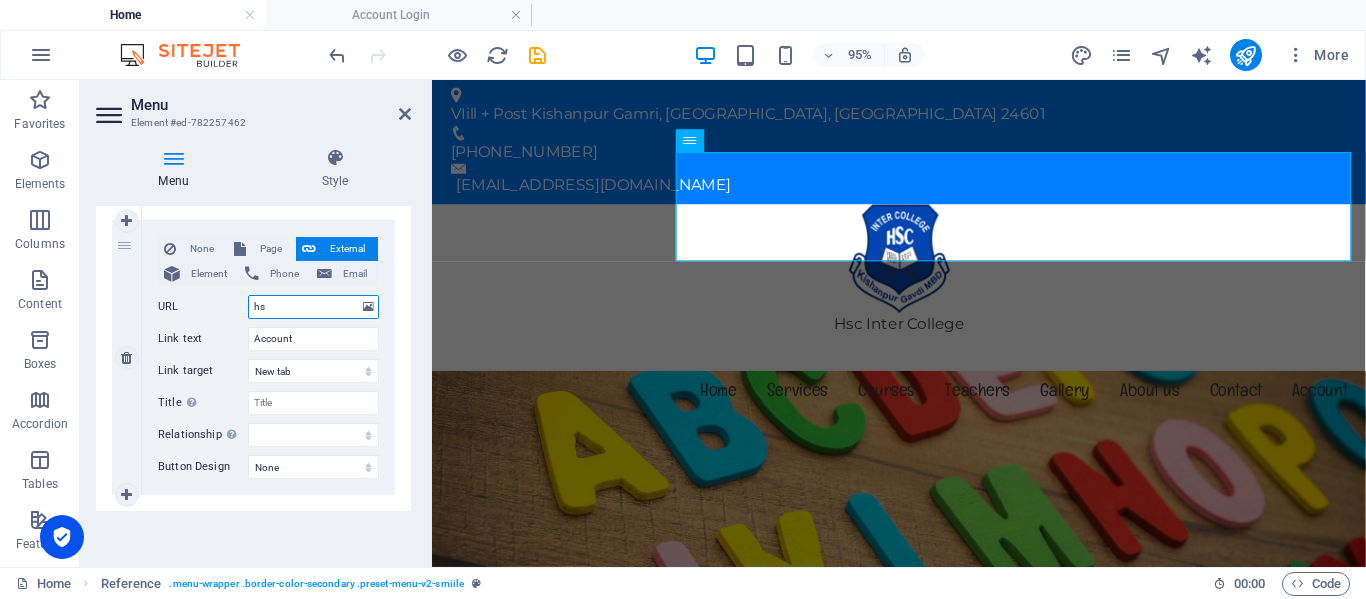 type on "hsc" 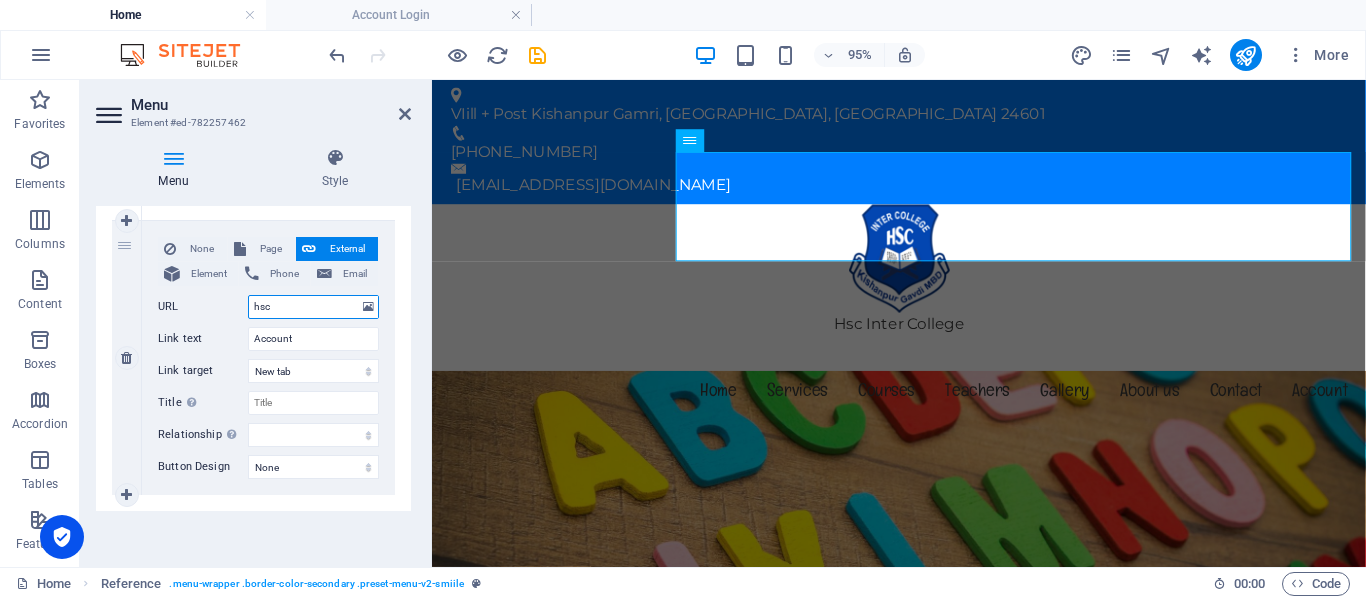 select 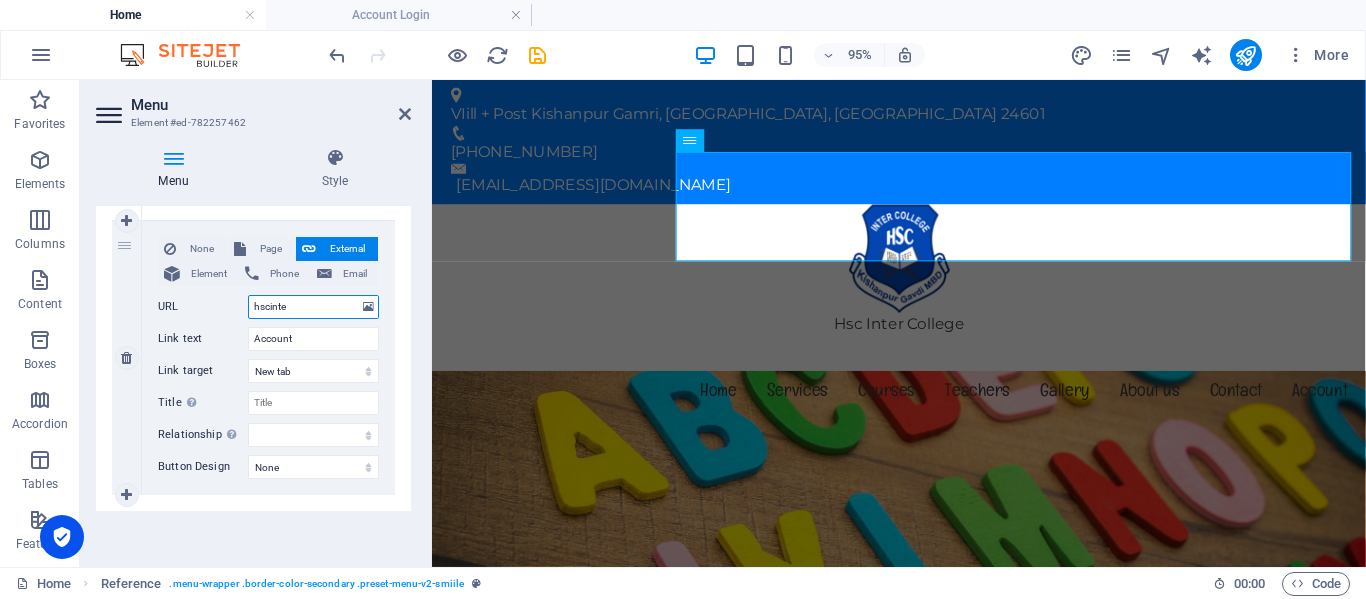 type on "[PERSON_NAME]" 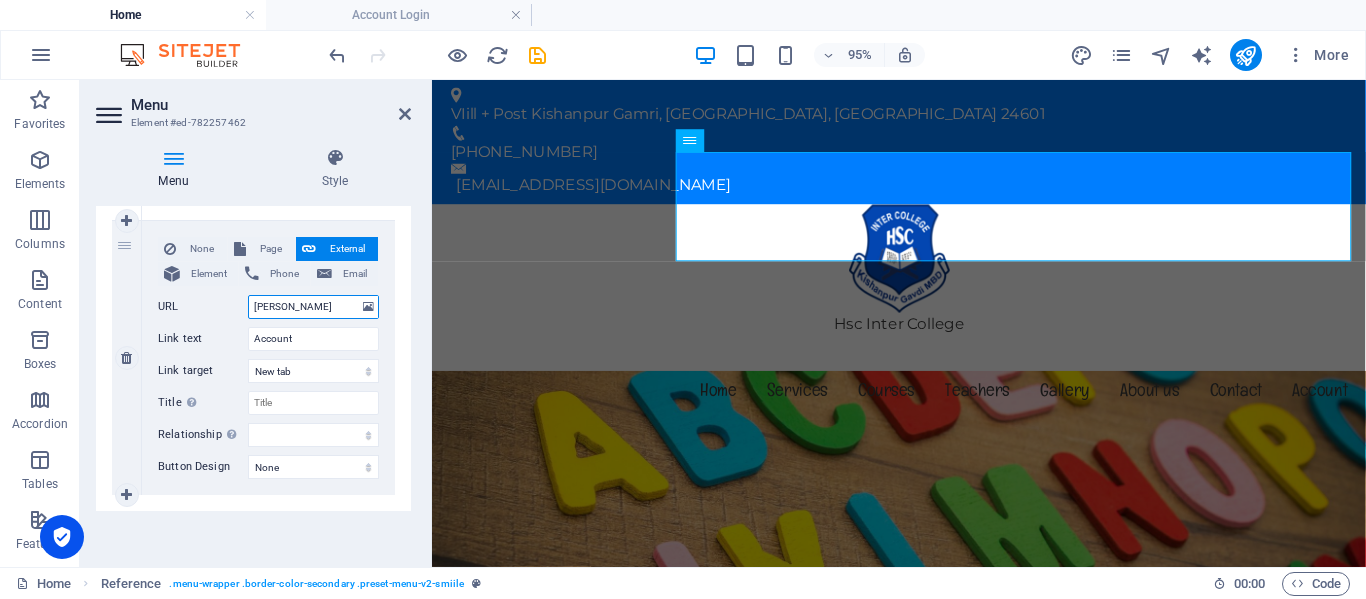 select 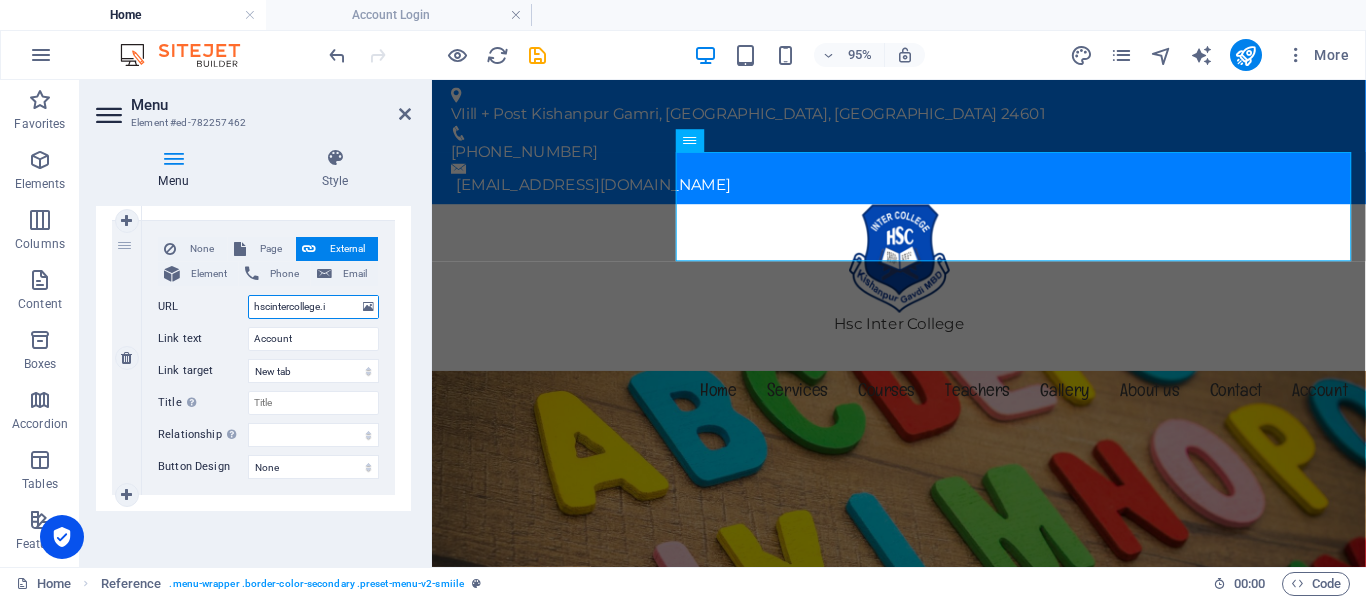 type on "[DOMAIN_NAME]" 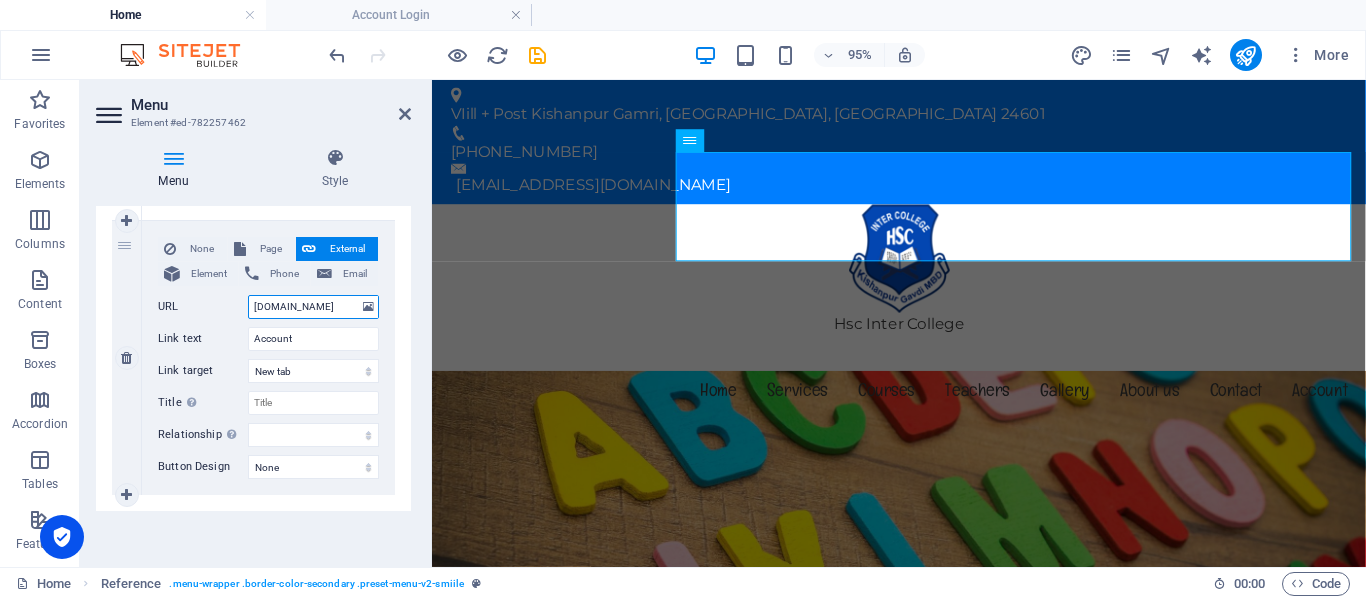 select 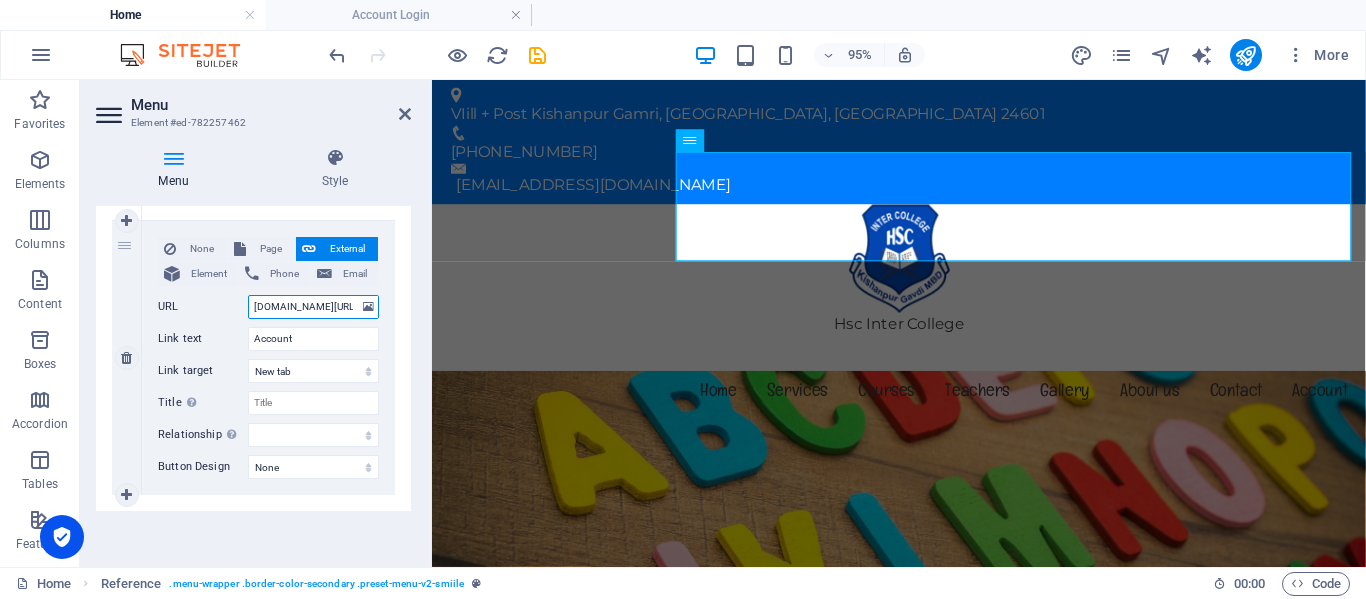 select 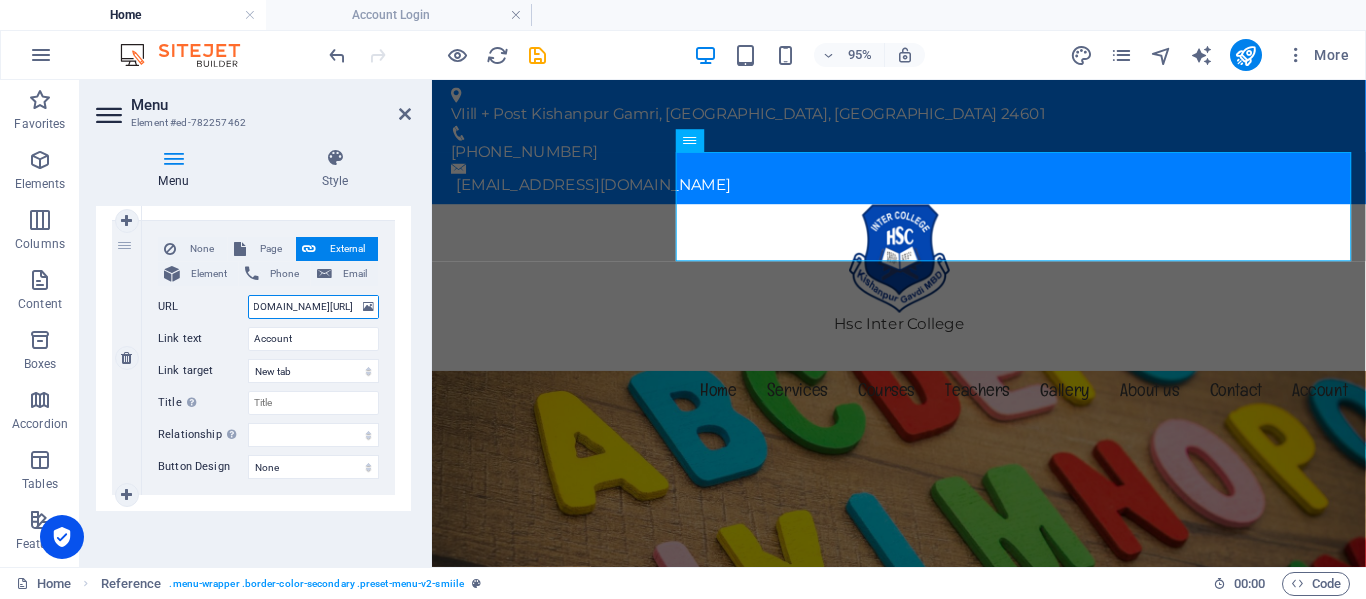 type on "[DOMAIN_NAME][URL]" 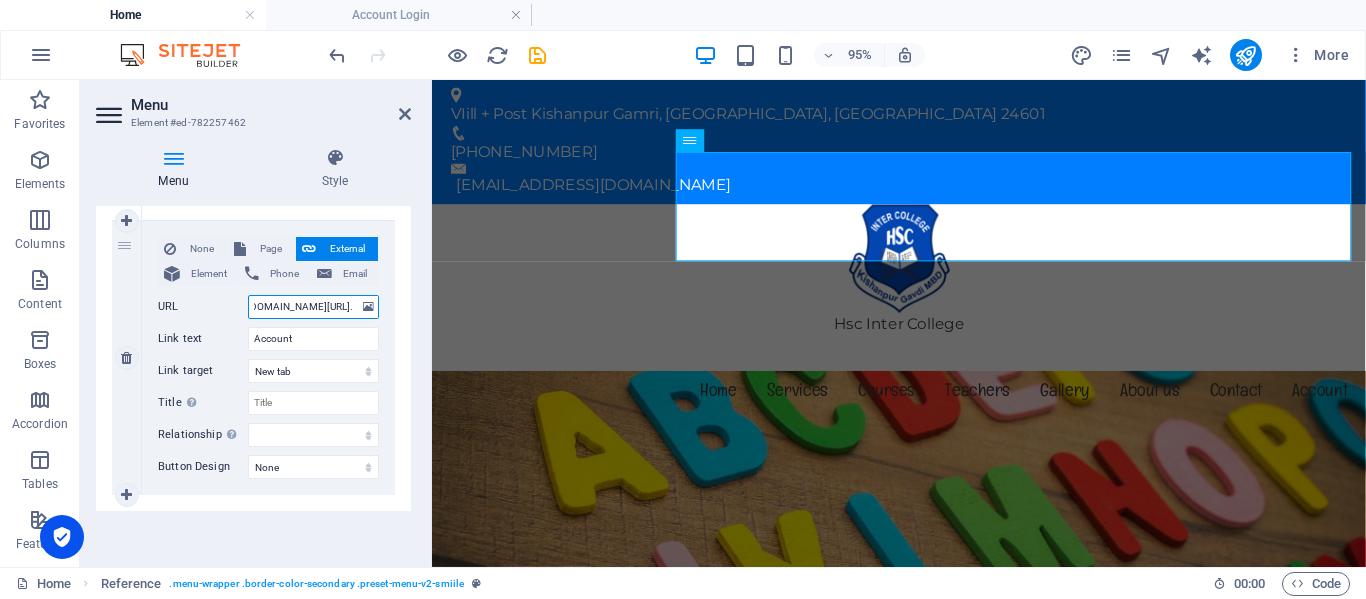scroll, scrollTop: 0, scrollLeft: 57, axis: horizontal 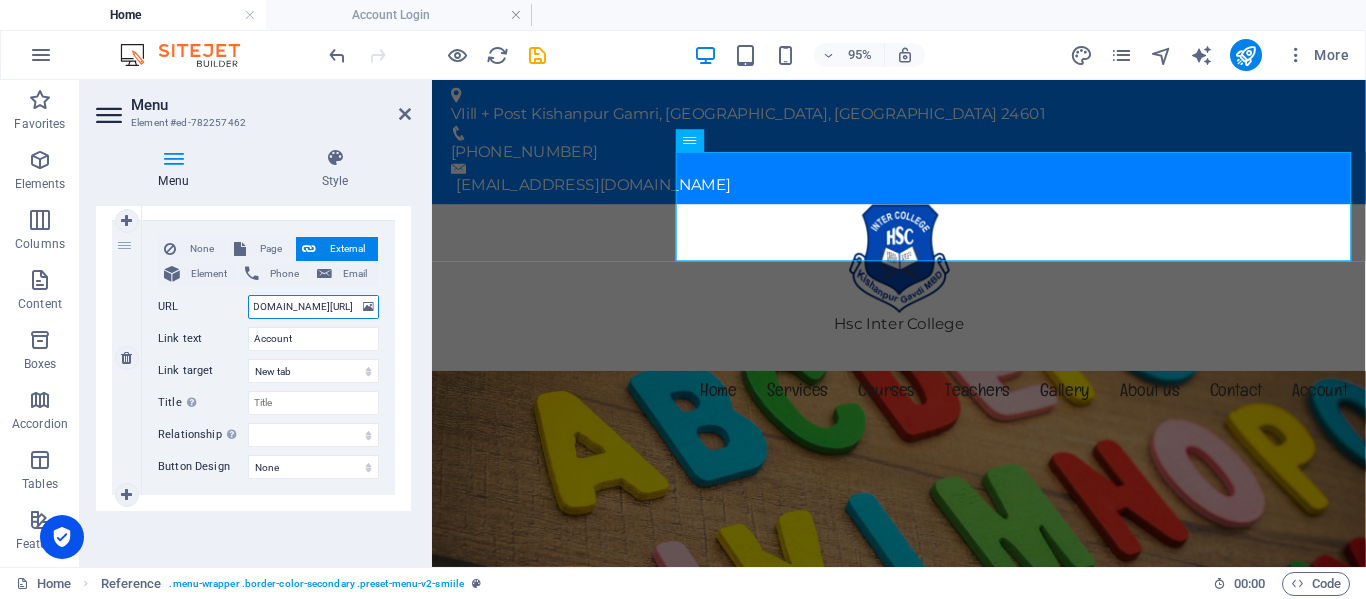 select 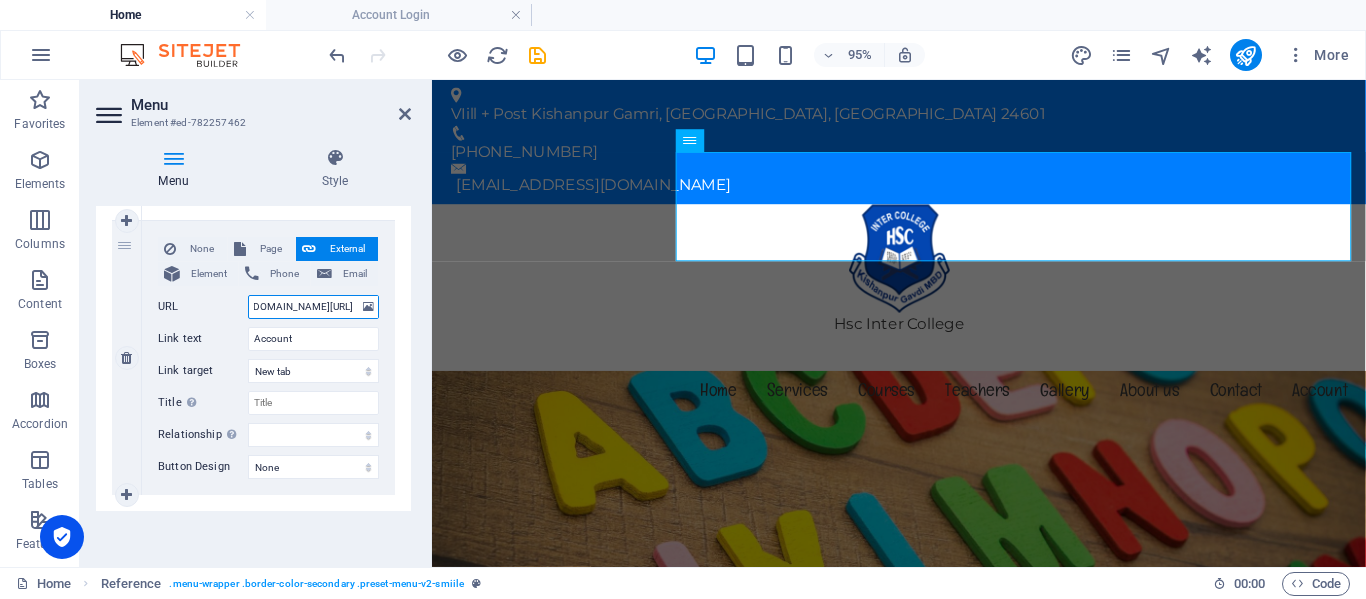 type on "[DOMAIN_NAME][URL]" 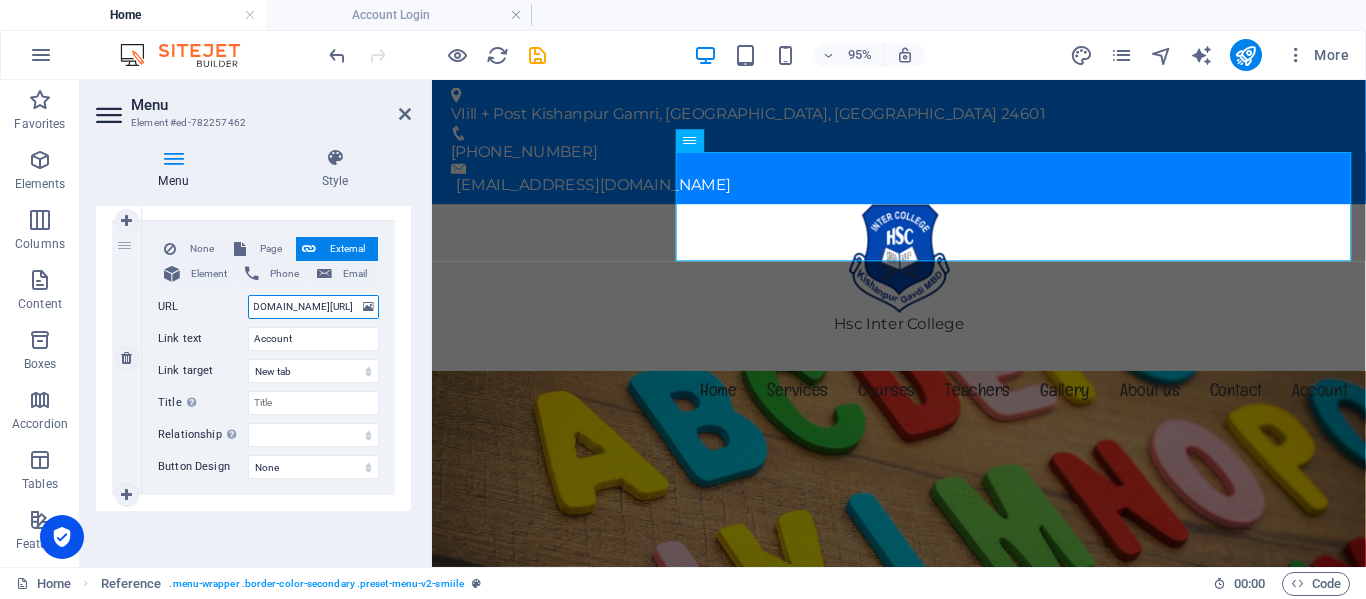 select 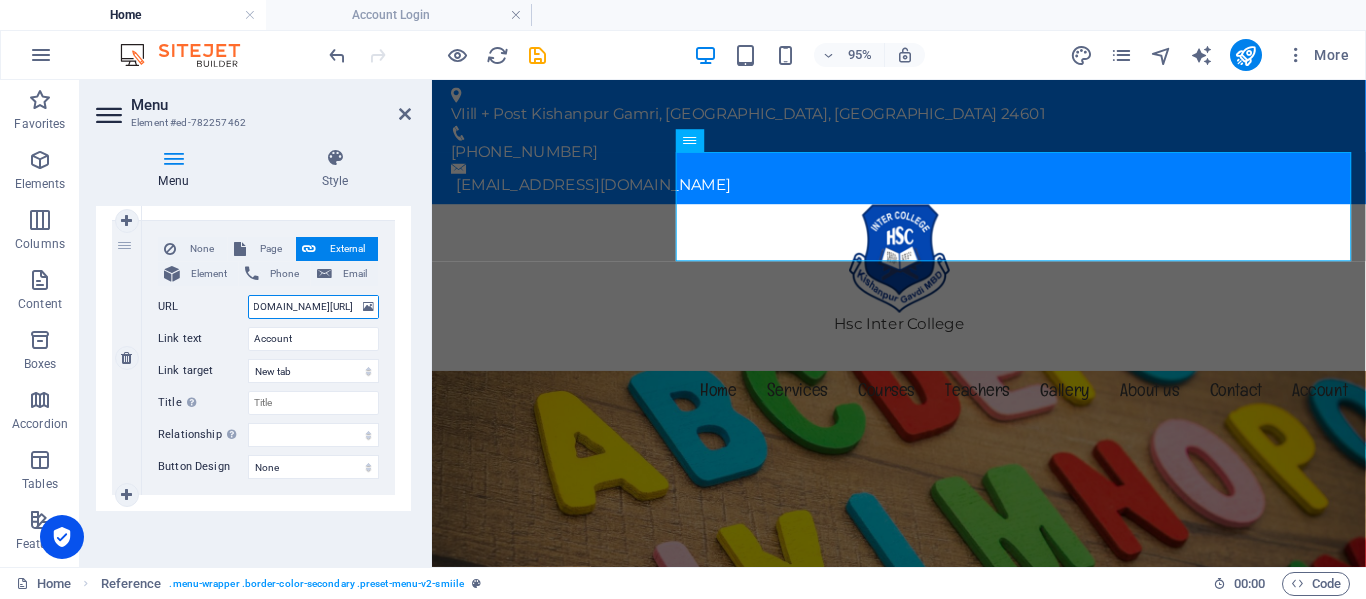 type on "[DOMAIN_NAME][URL]." 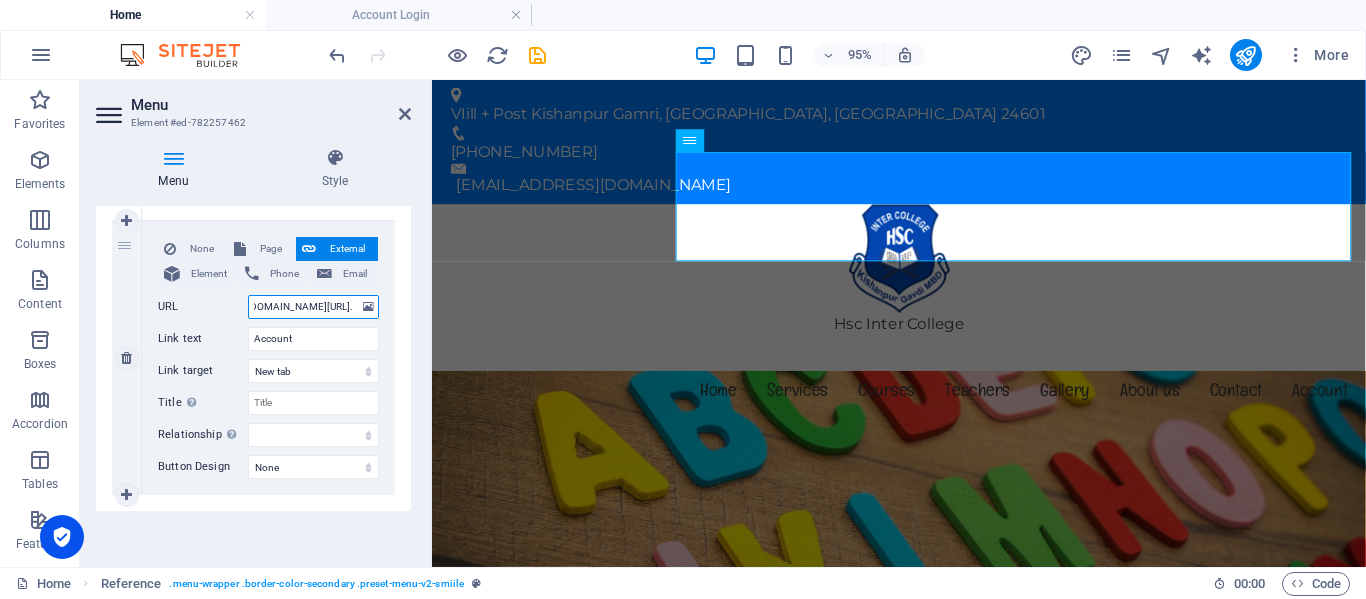 scroll, scrollTop: 0, scrollLeft: 85, axis: horizontal 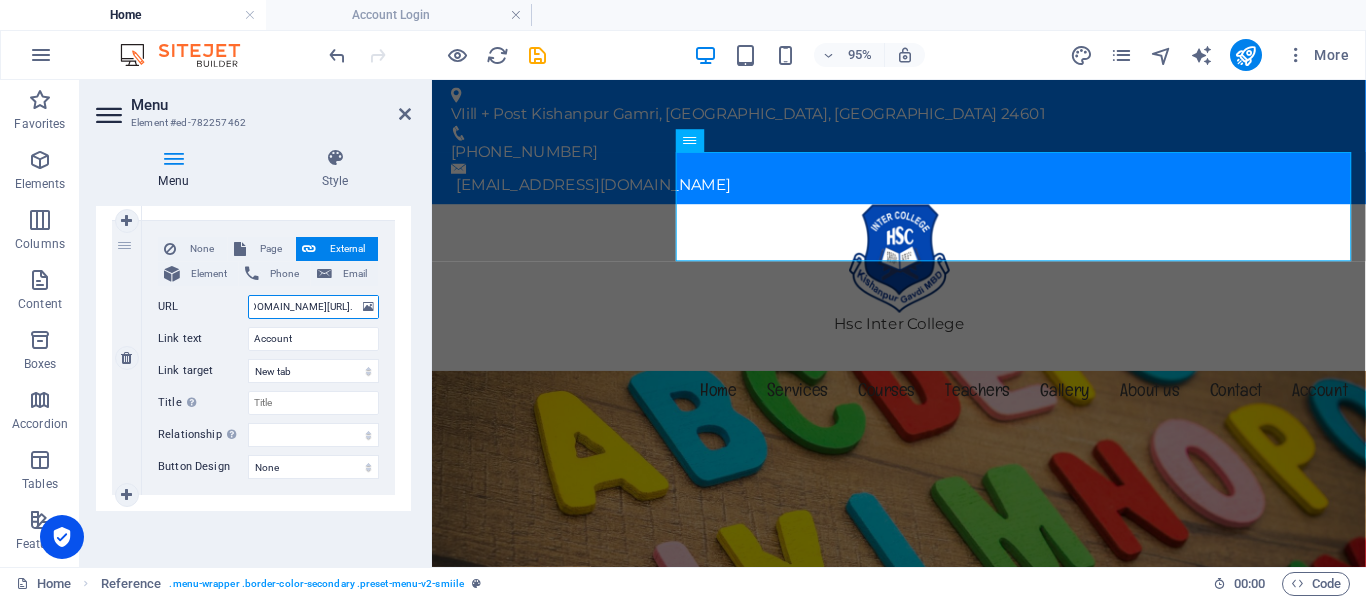 type on "[DOMAIN_NAME][URL]" 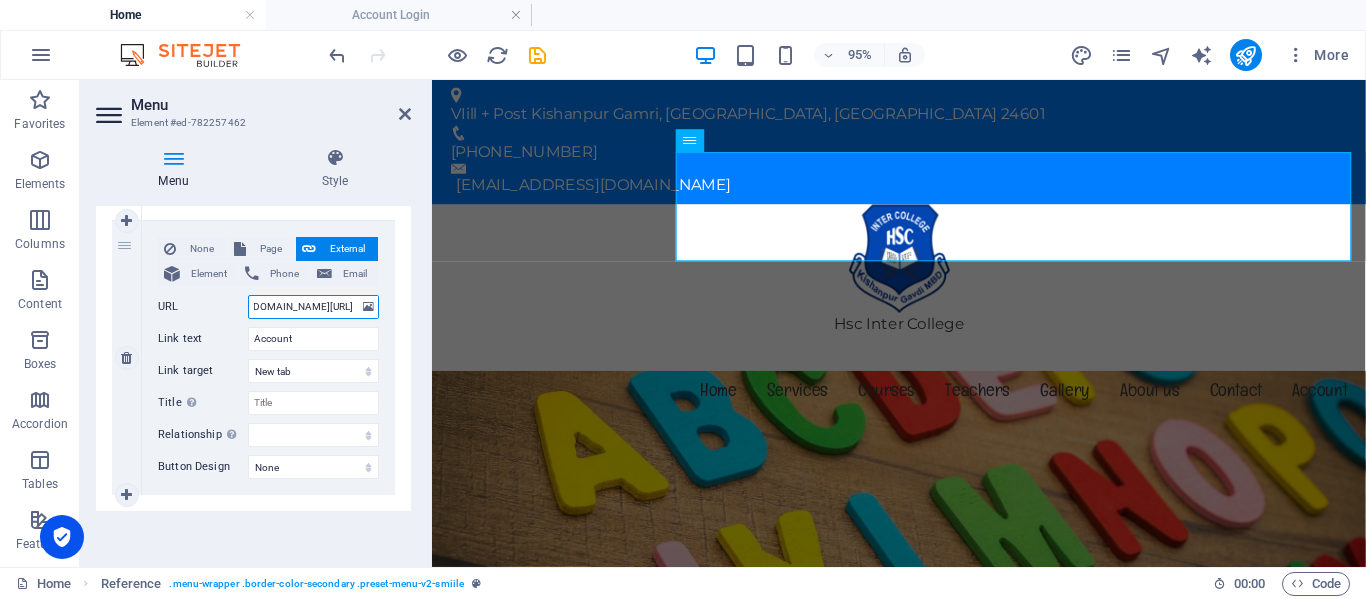 scroll, scrollTop: 0, scrollLeft: 83, axis: horizontal 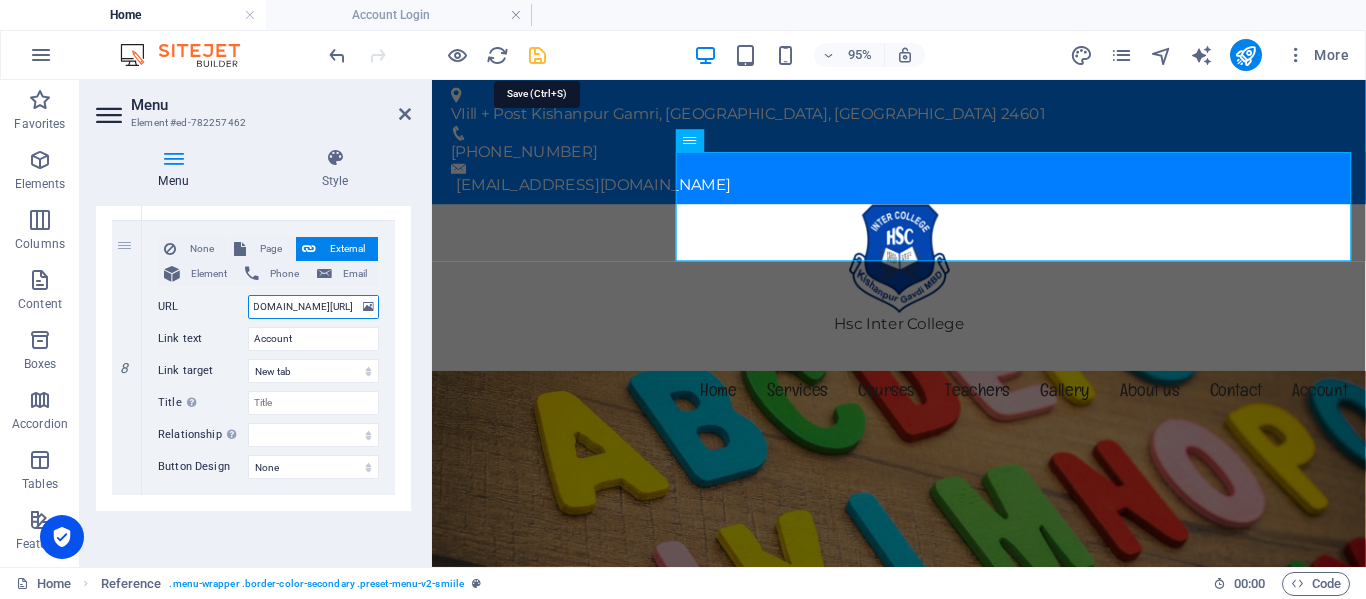 type on "[DOMAIN_NAME][URL]" 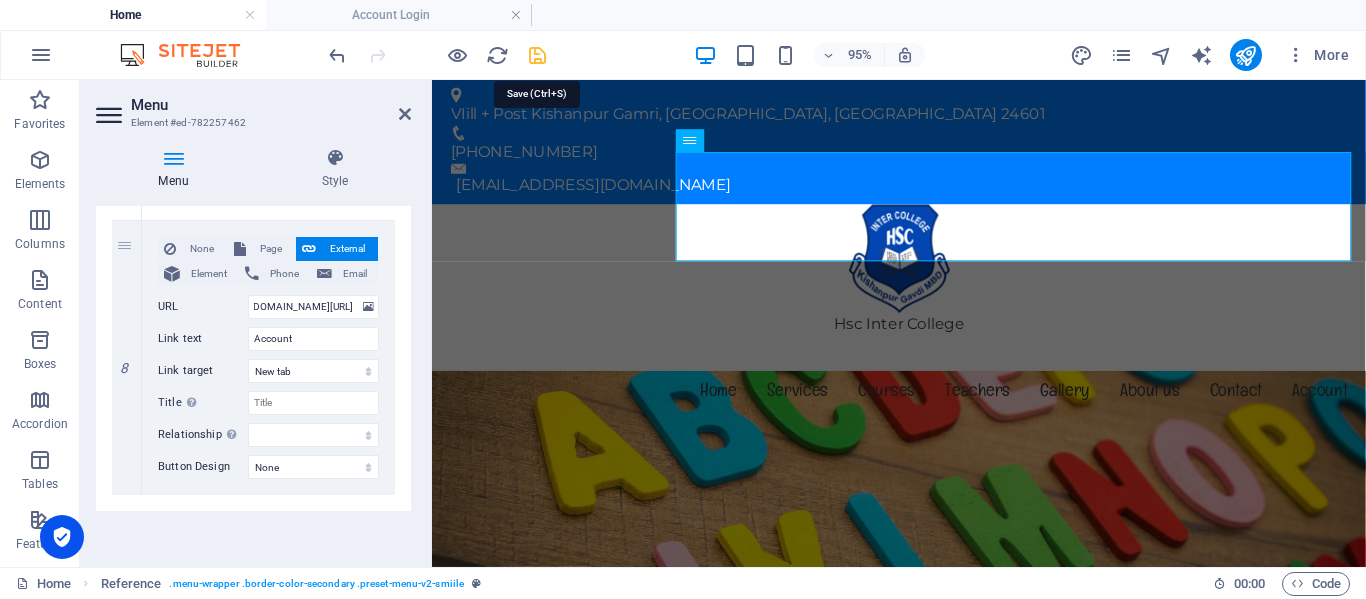 click at bounding box center [537, 55] 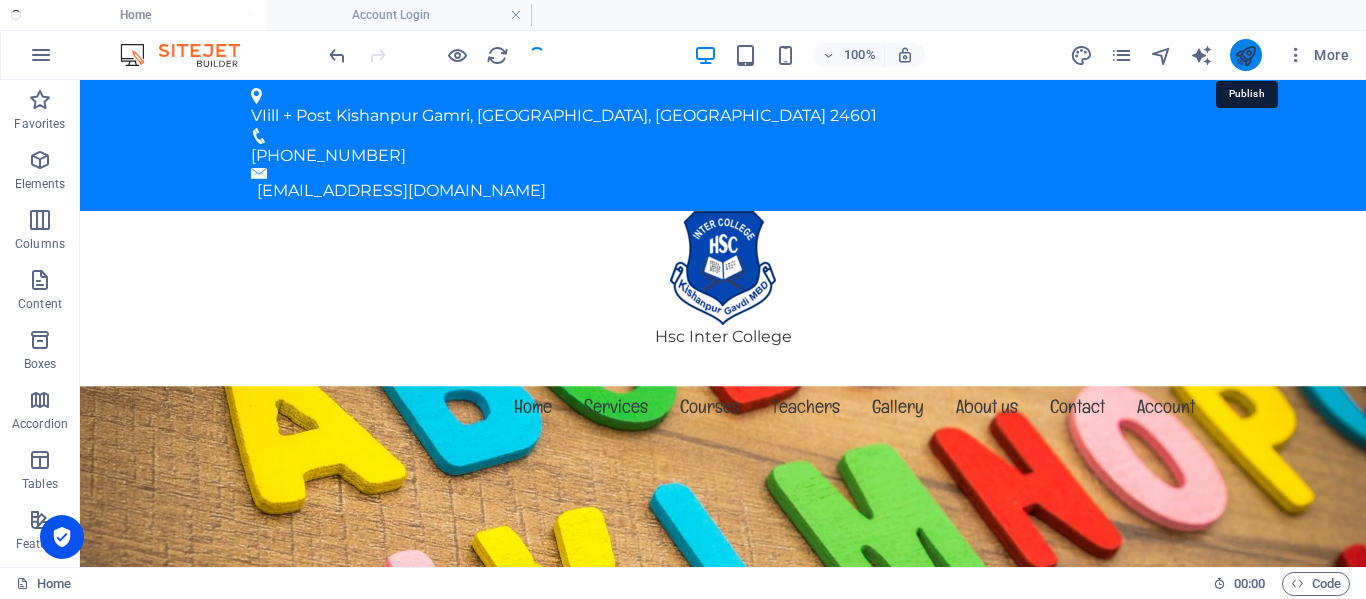 click at bounding box center [1245, 55] 